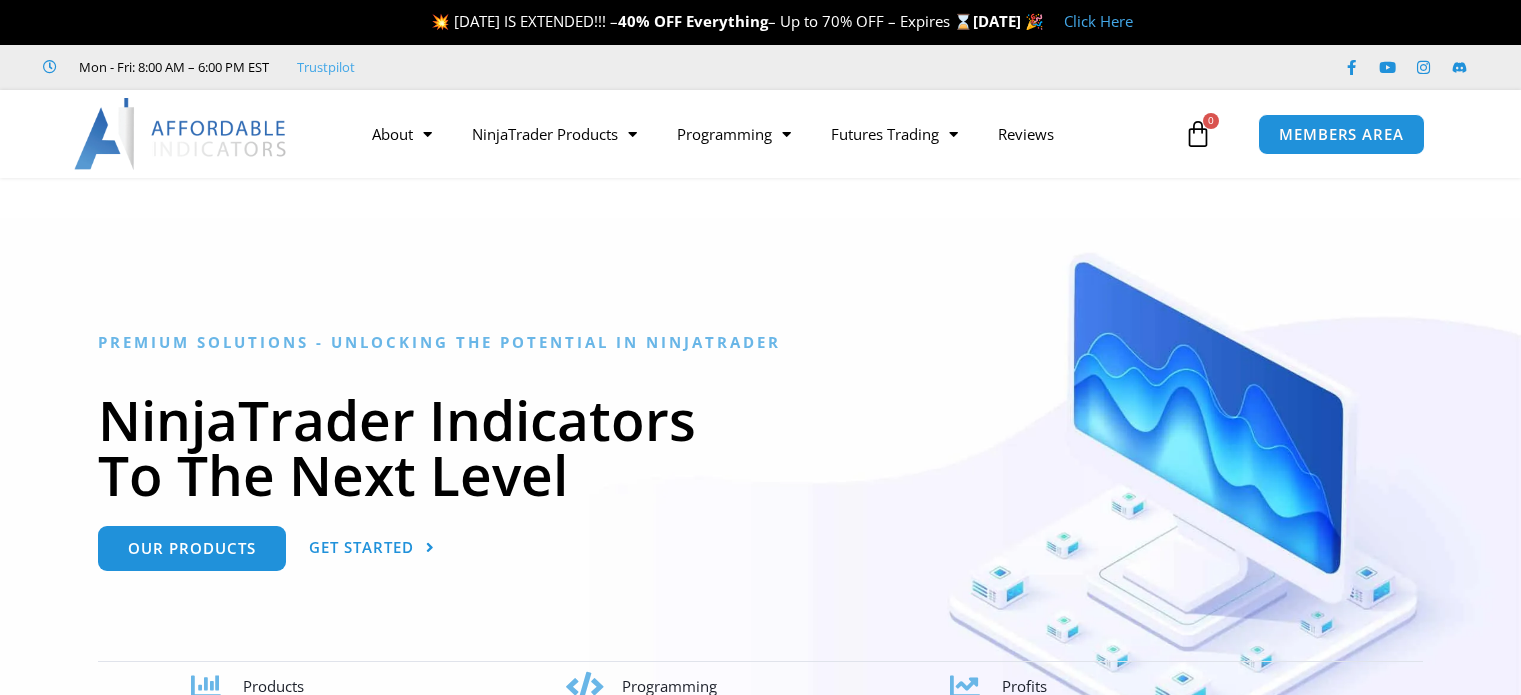 scroll, scrollTop: 0, scrollLeft: 0, axis: both 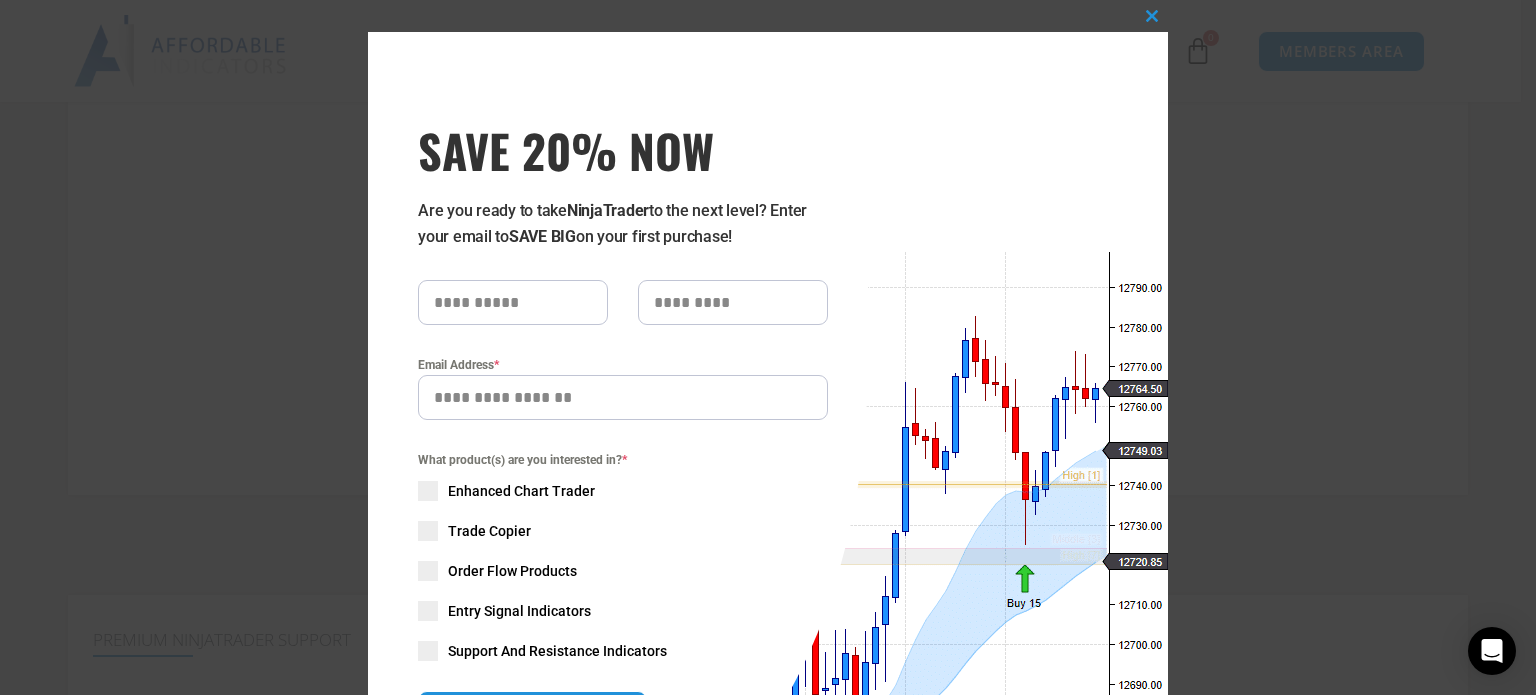 type 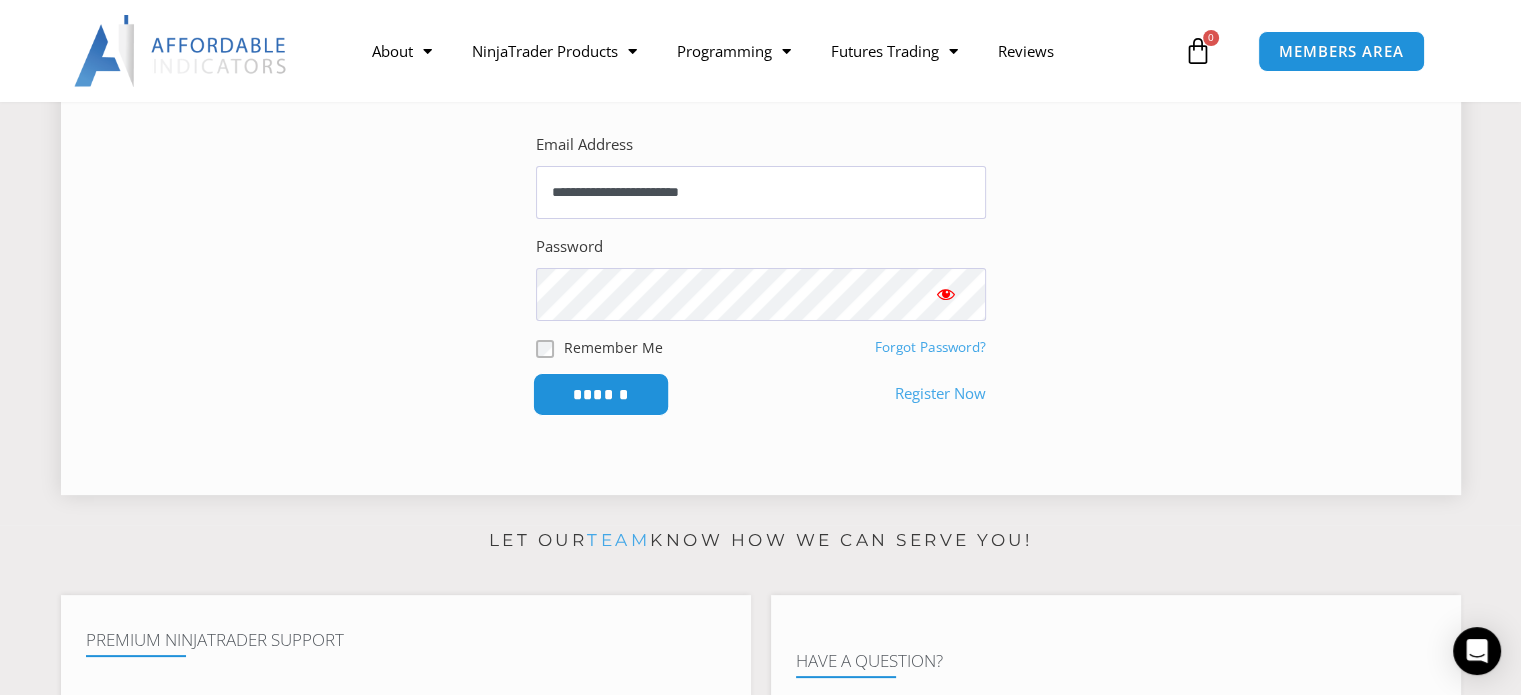click on "******" at bounding box center [600, 394] 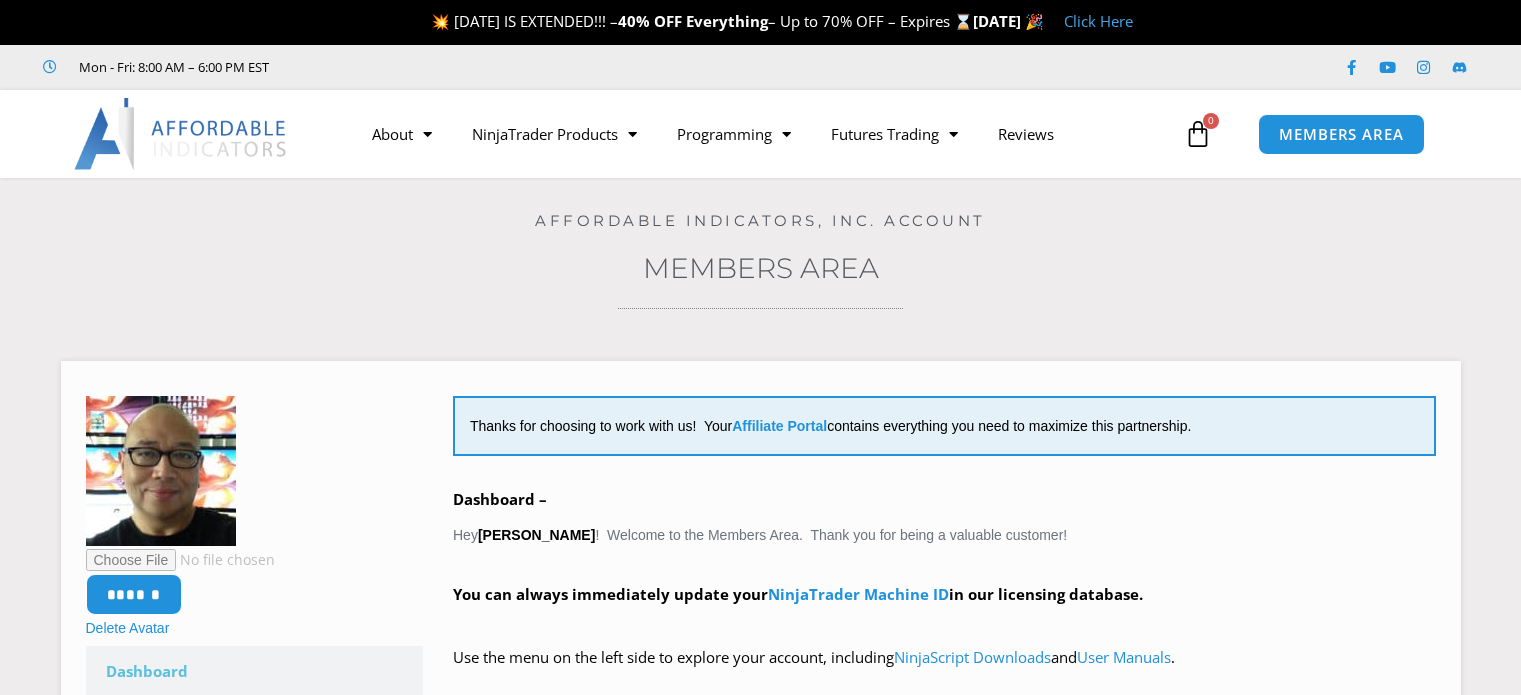 scroll, scrollTop: 0, scrollLeft: 0, axis: both 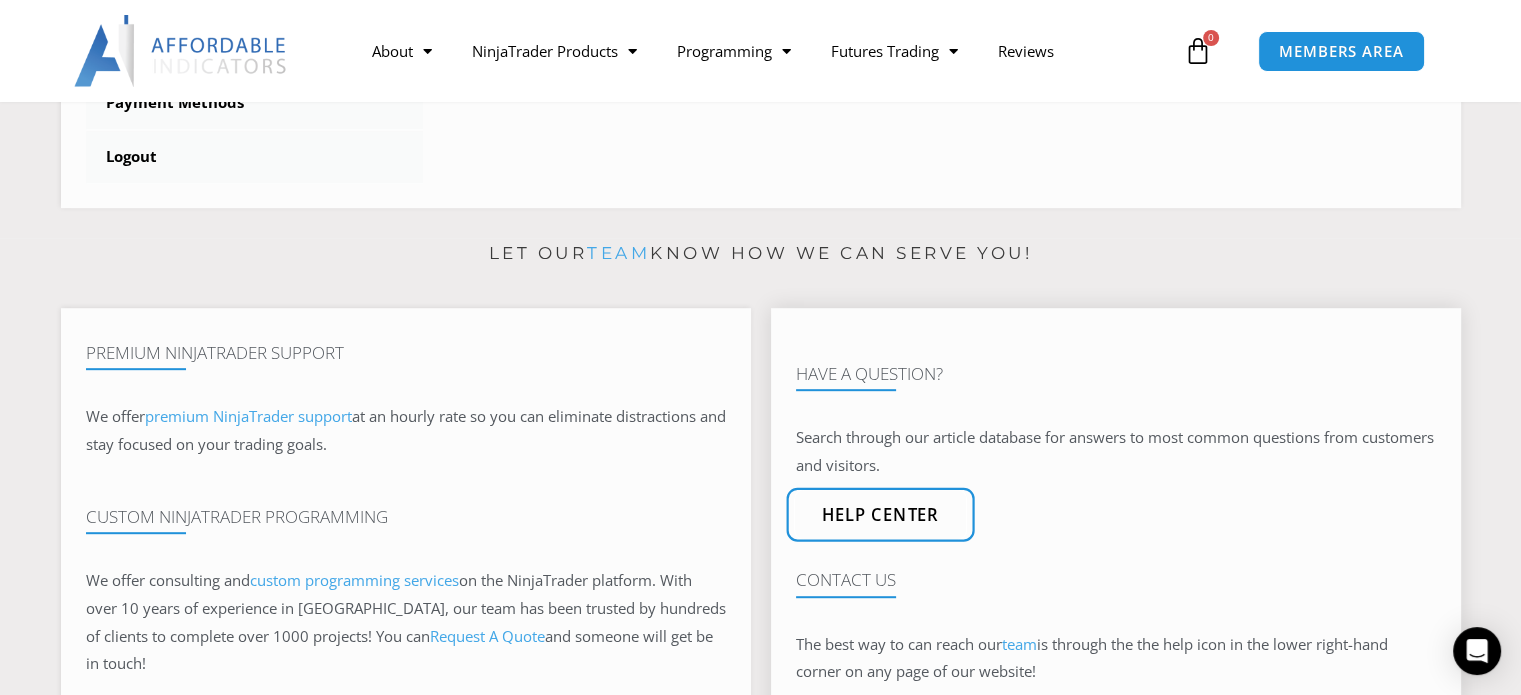 click on "Help center" at bounding box center [880, 515] 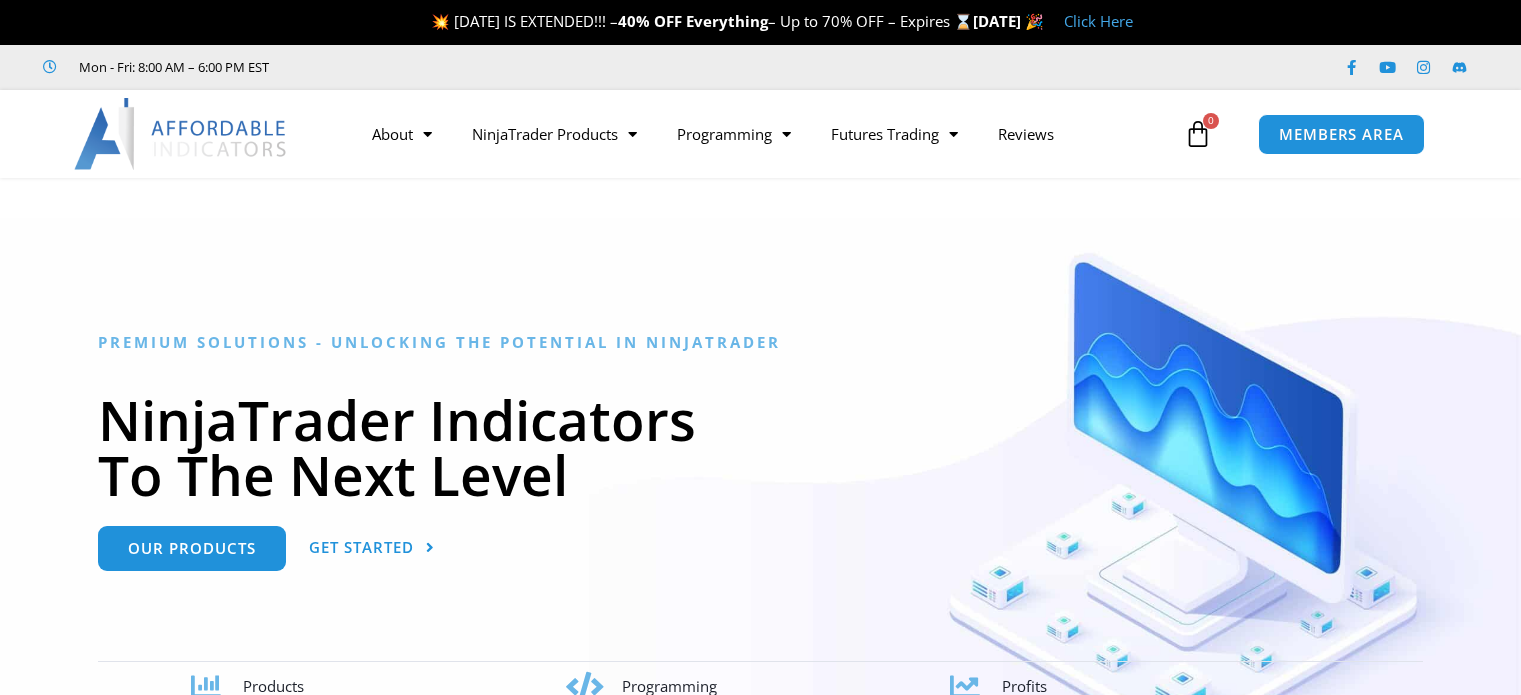scroll, scrollTop: 0, scrollLeft: 0, axis: both 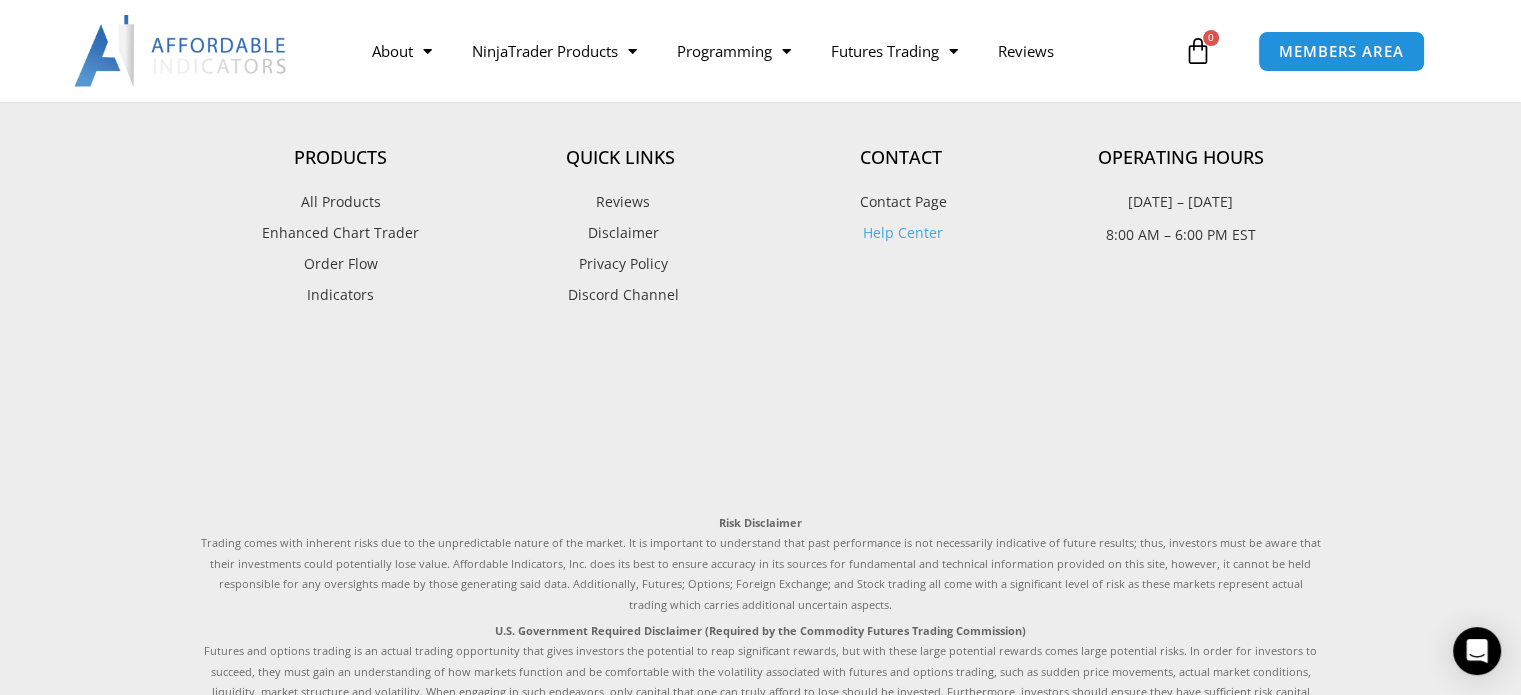click on "Help Center" at bounding box center [900, 233] 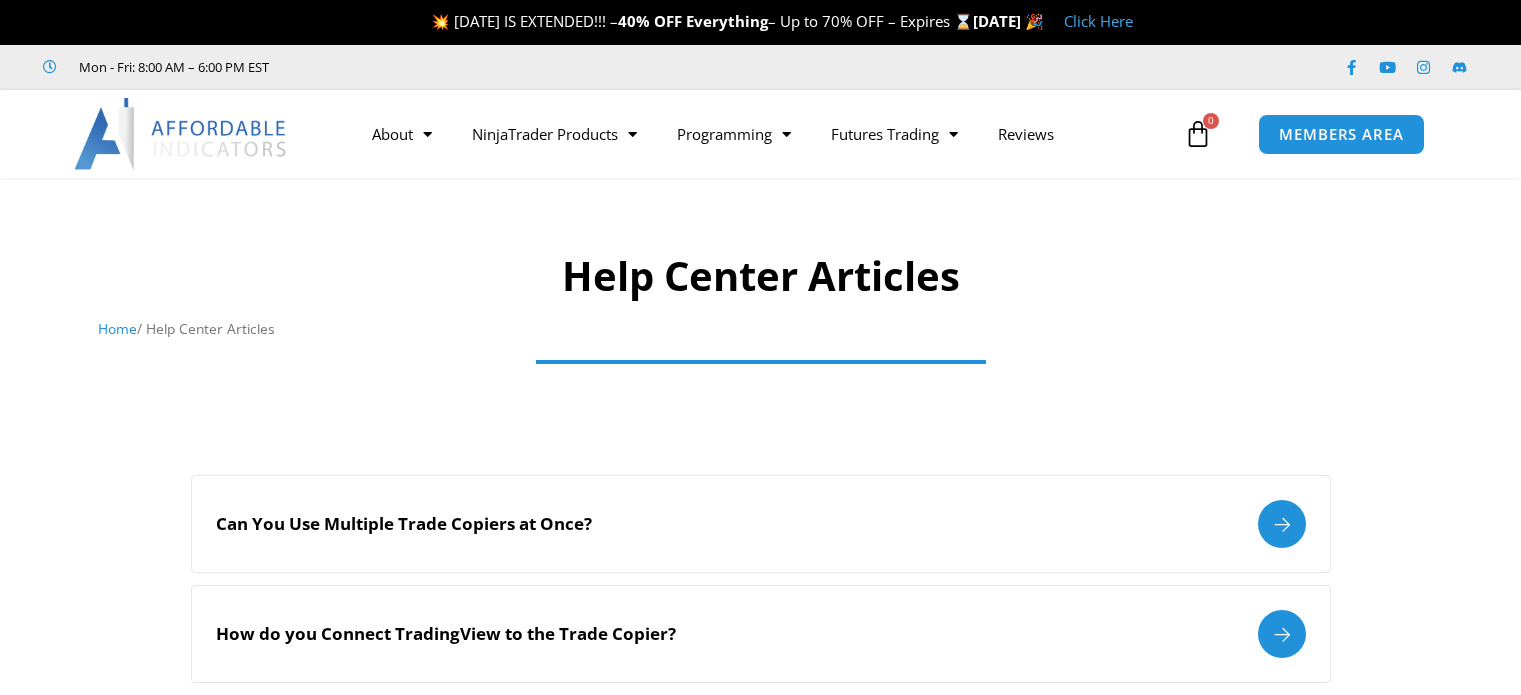 scroll, scrollTop: 0, scrollLeft: 0, axis: both 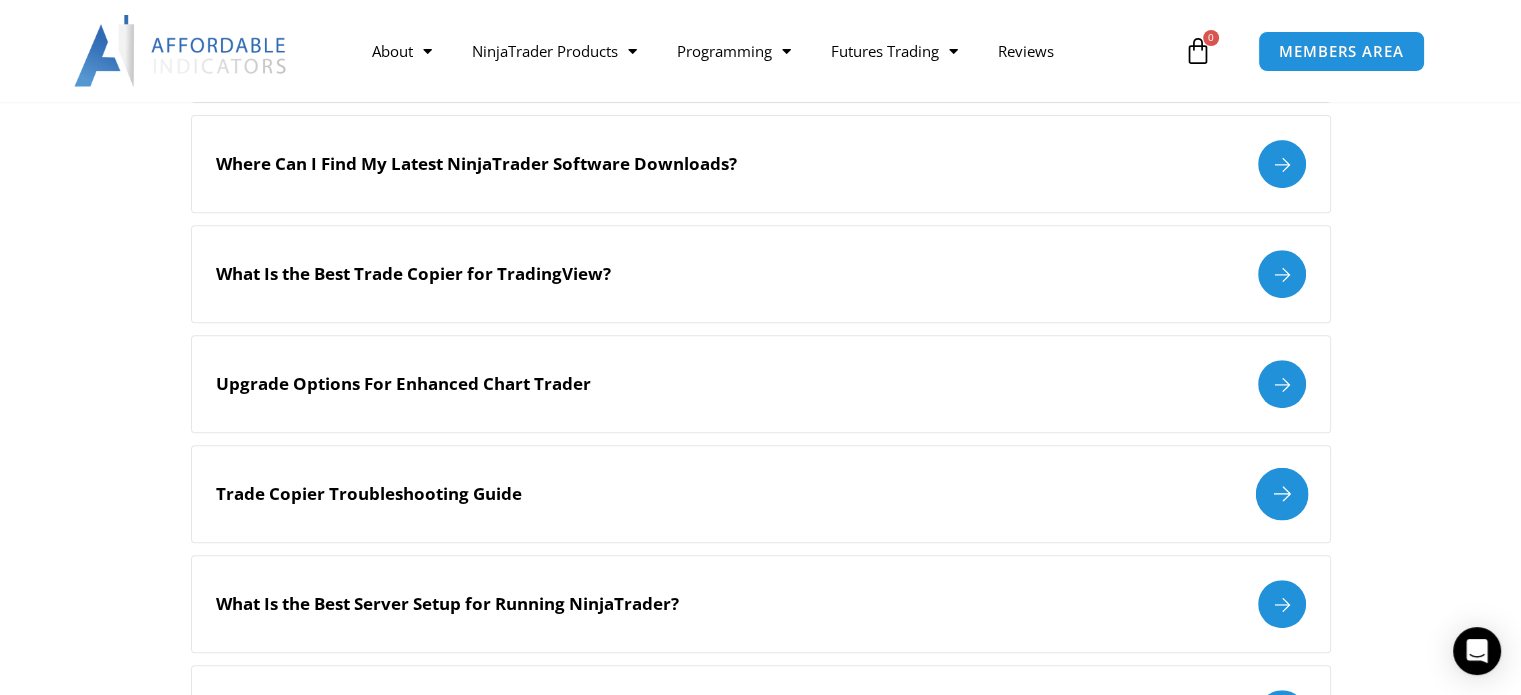click on "»" at bounding box center (1281, 494) 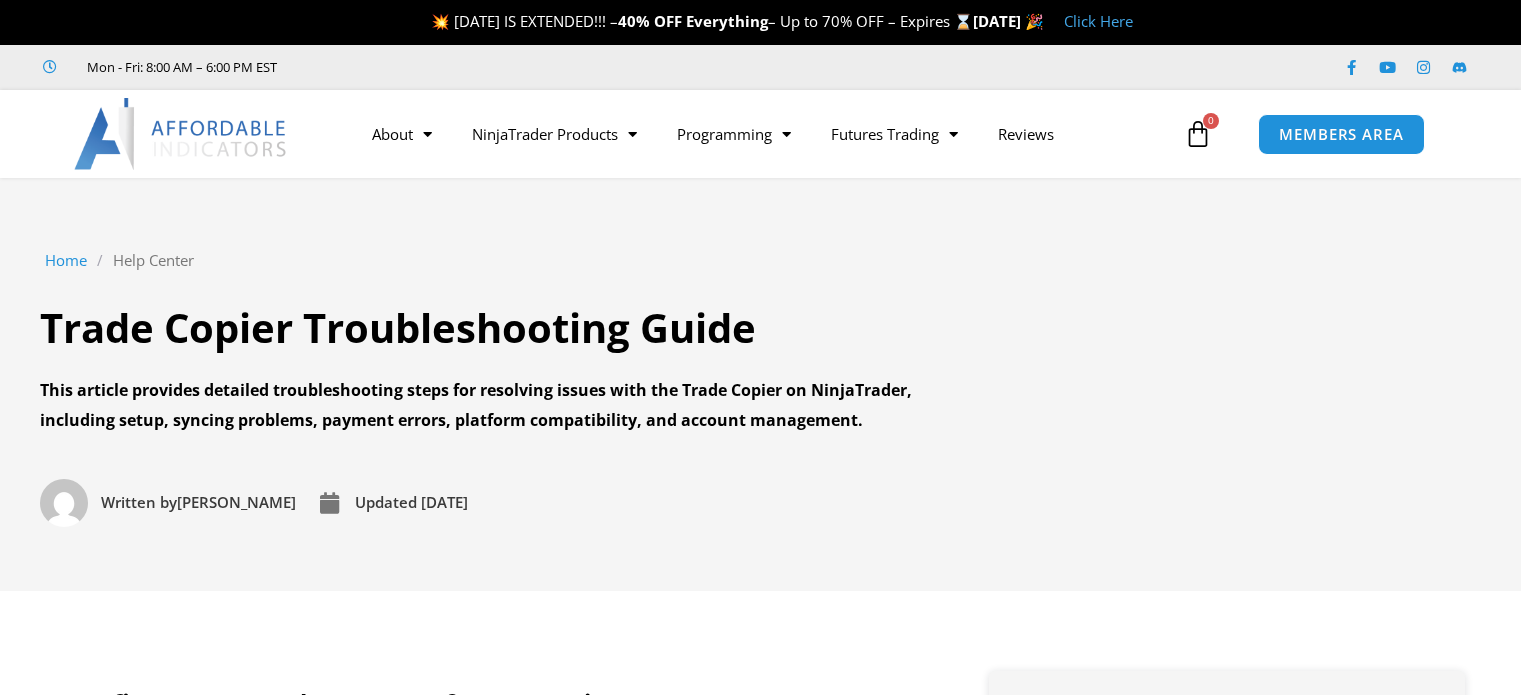 scroll, scrollTop: 0, scrollLeft: 0, axis: both 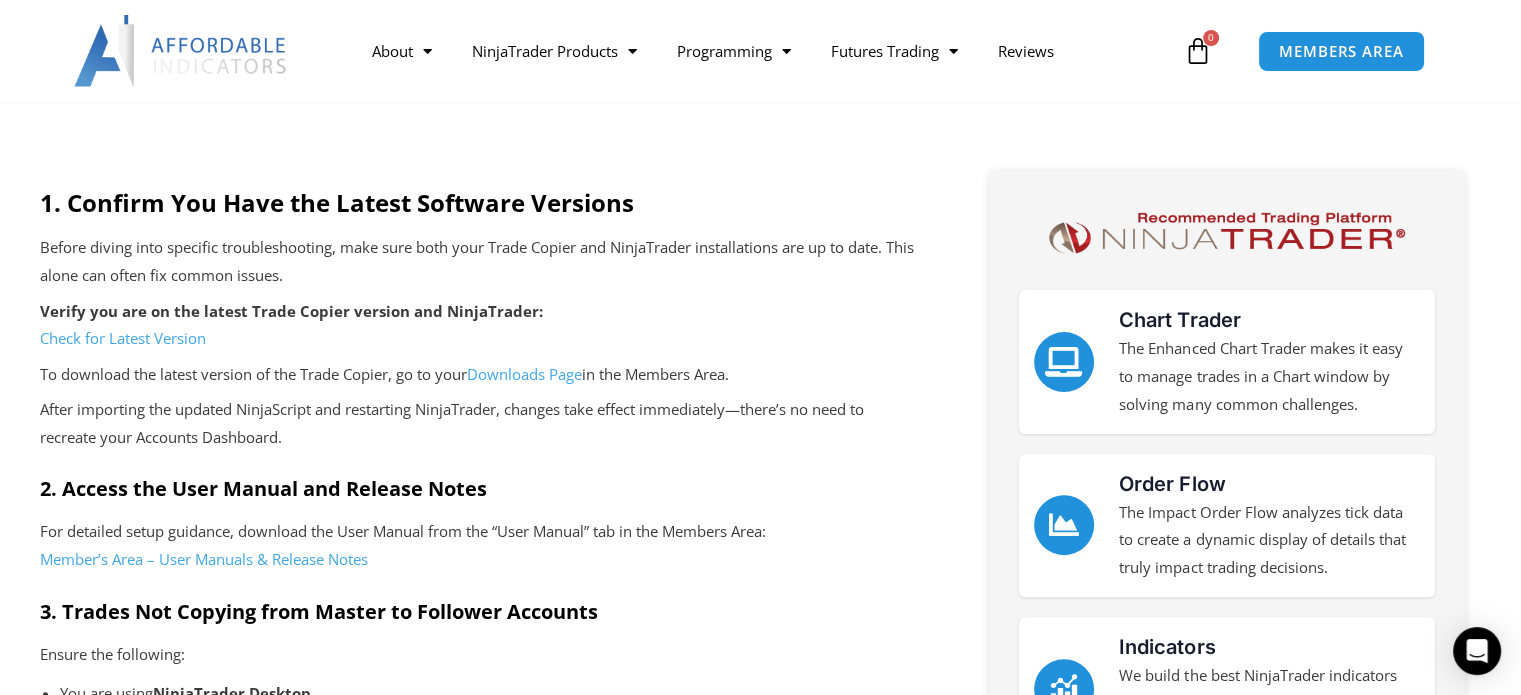 click on "Check for Latest Version" at bounding box center [123, 338] 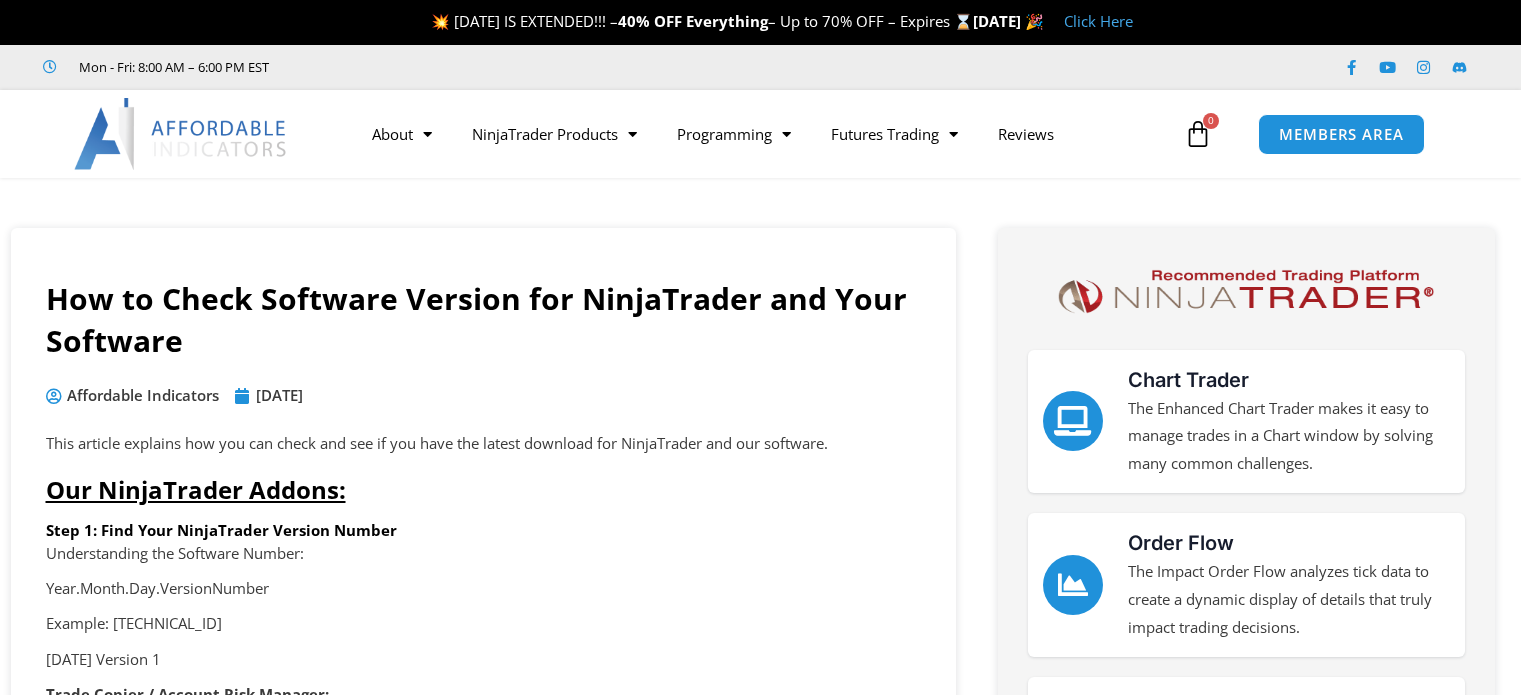 scroll, scrollTop: 0, scrollLeft: 0, axis: both 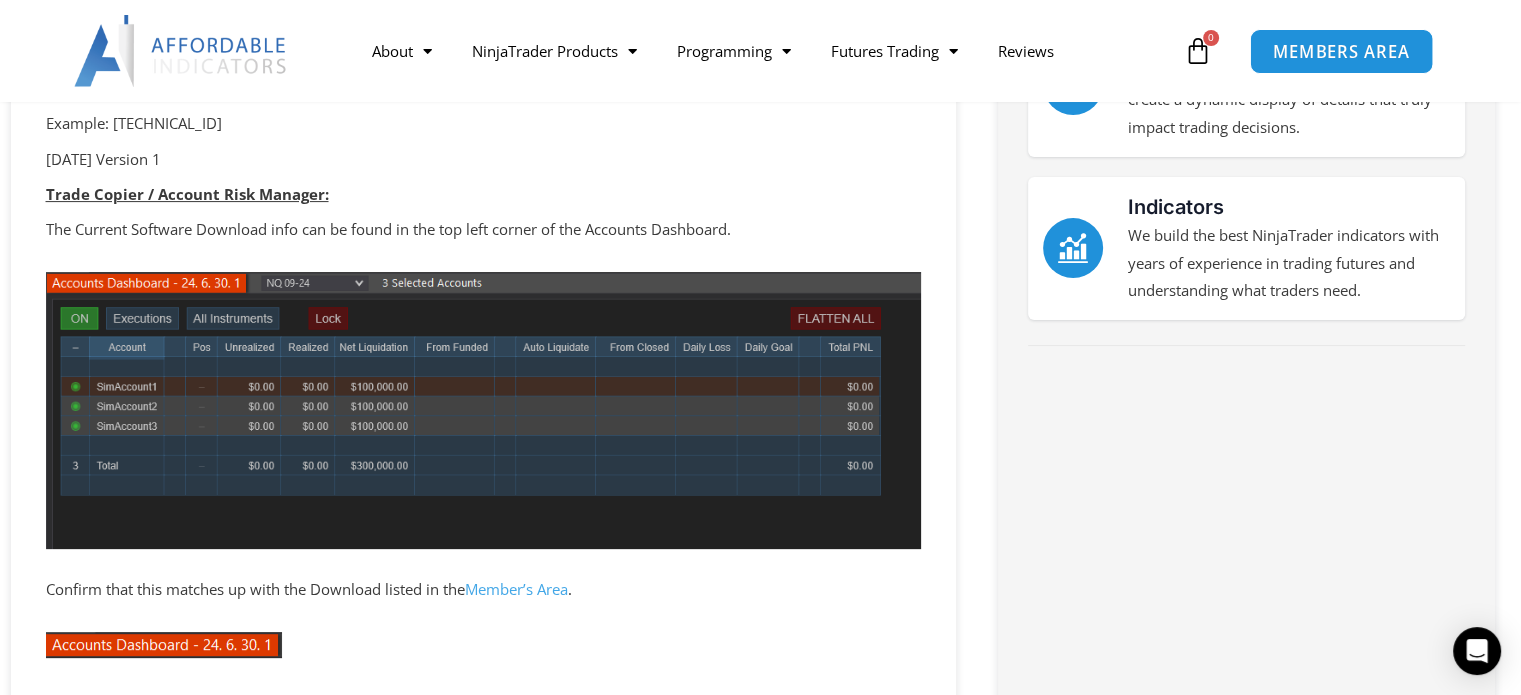 click on "MEMBERS AREA" at bounding box center [1341, 51] 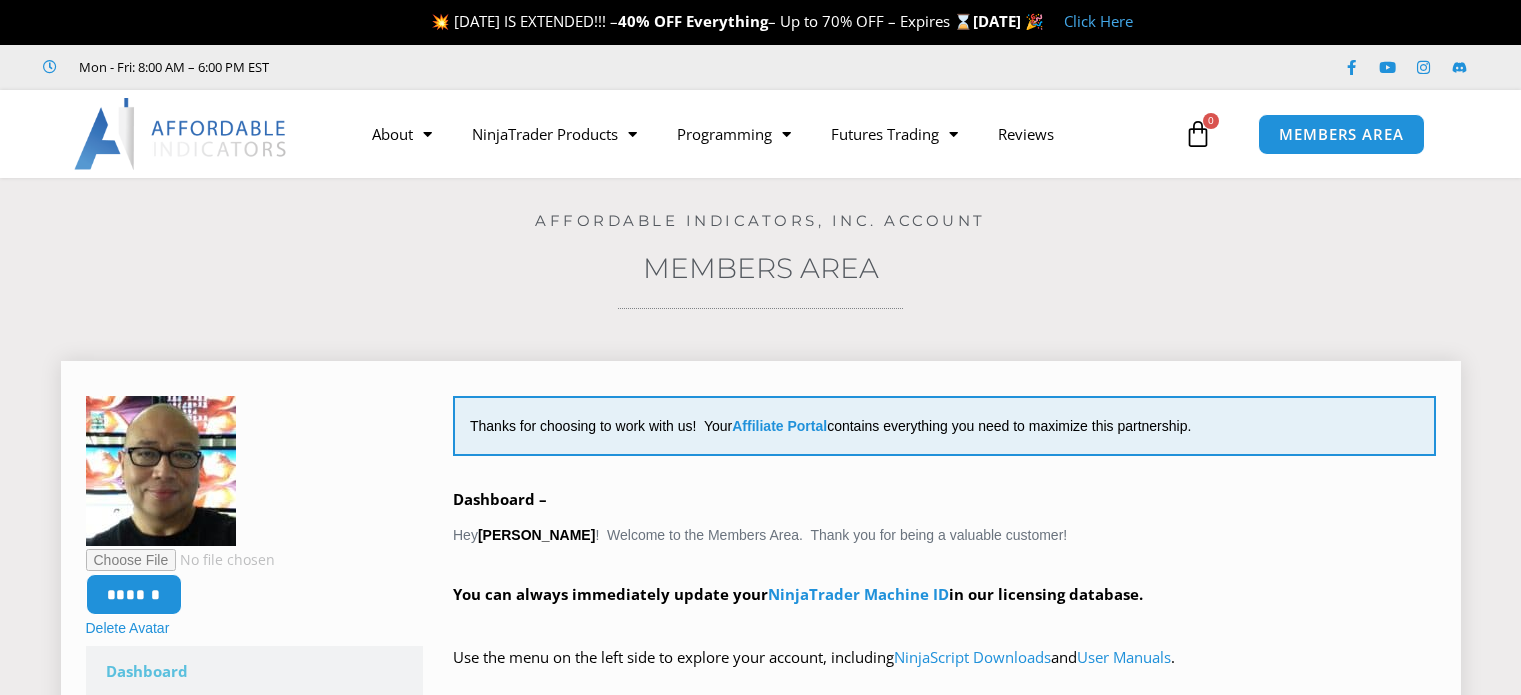 scroll, scrollTop: 0, scrollLeft: 0, axis: both 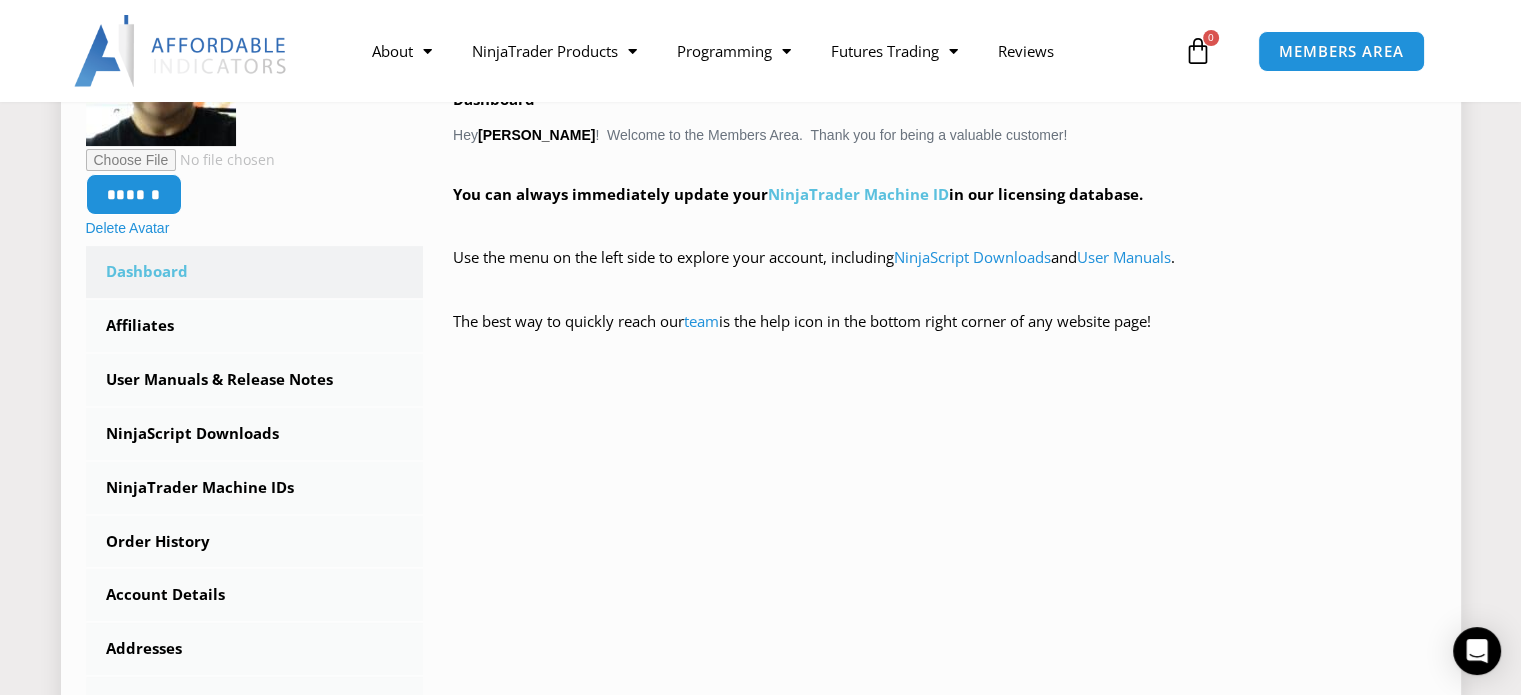 click on "NinjaTrader Machine ID" at bounding box center [858, 194] 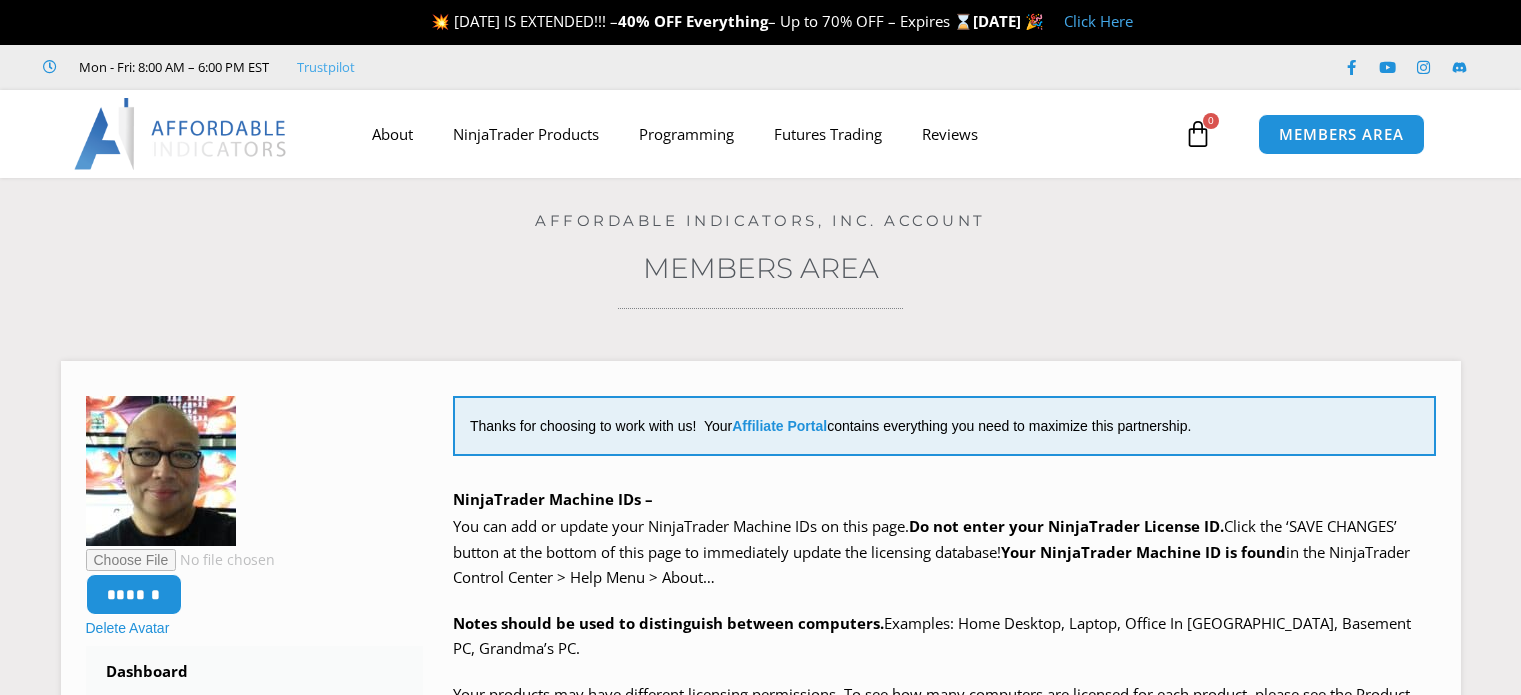scroll, scrollTop: 0, scrollLeft: 0, axis: both 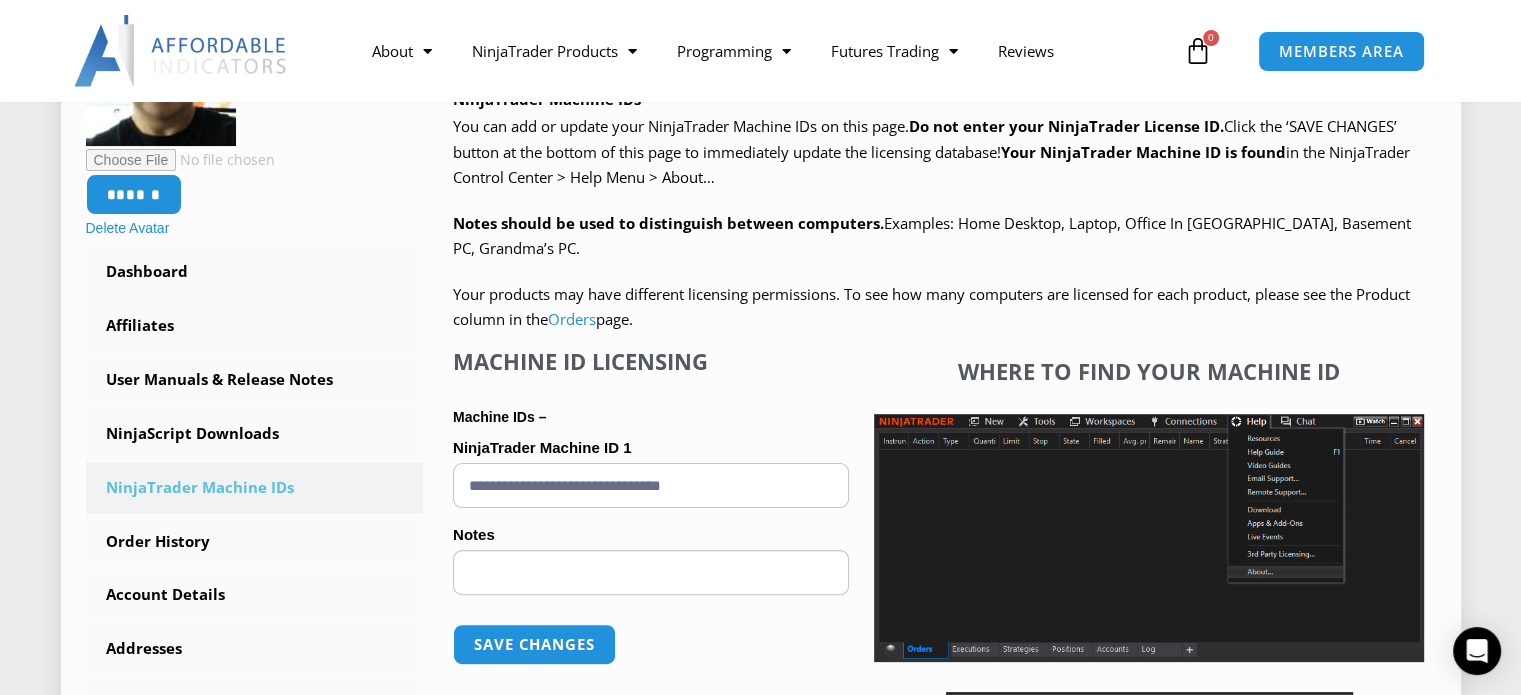 drag, startPoint x: 820, startPoint y: 487, endPoint x: 426, endPoint y: 482, distance: 394.03174 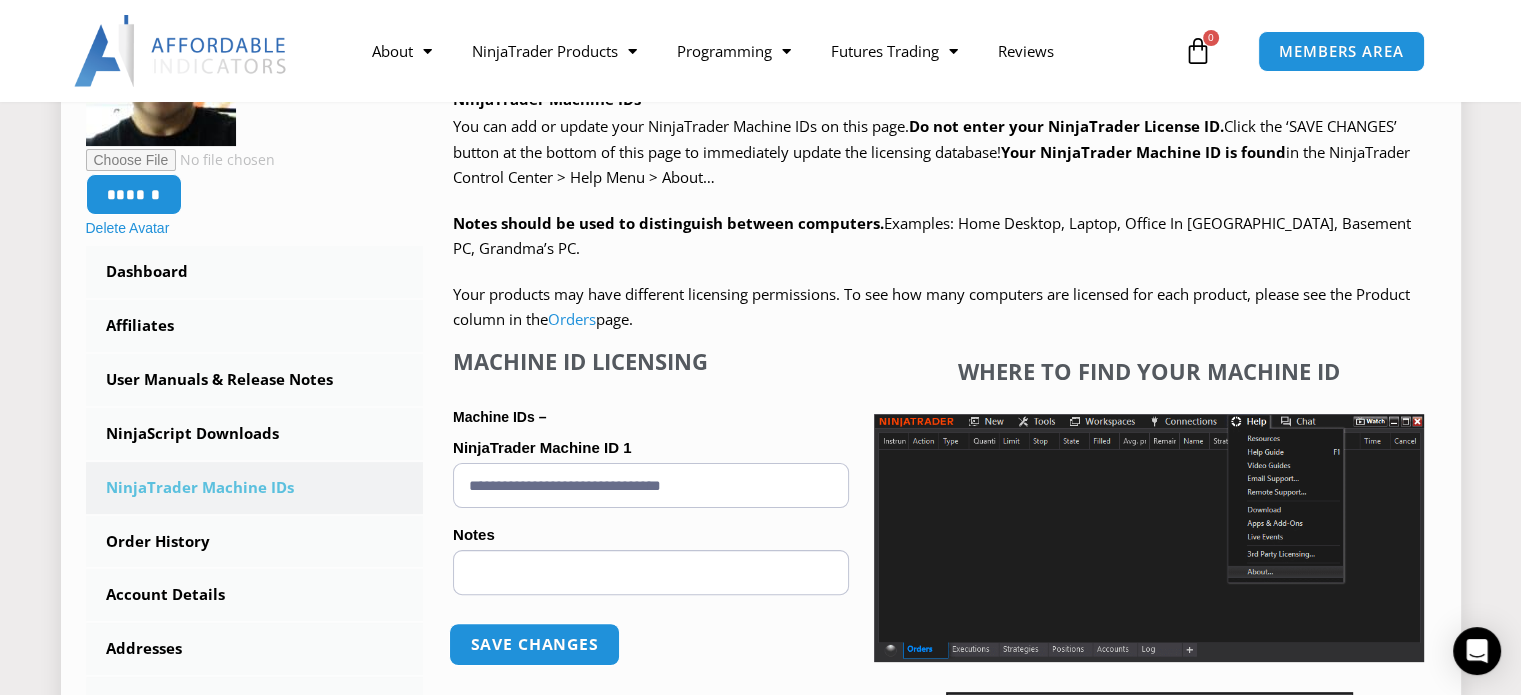 type on "**********" 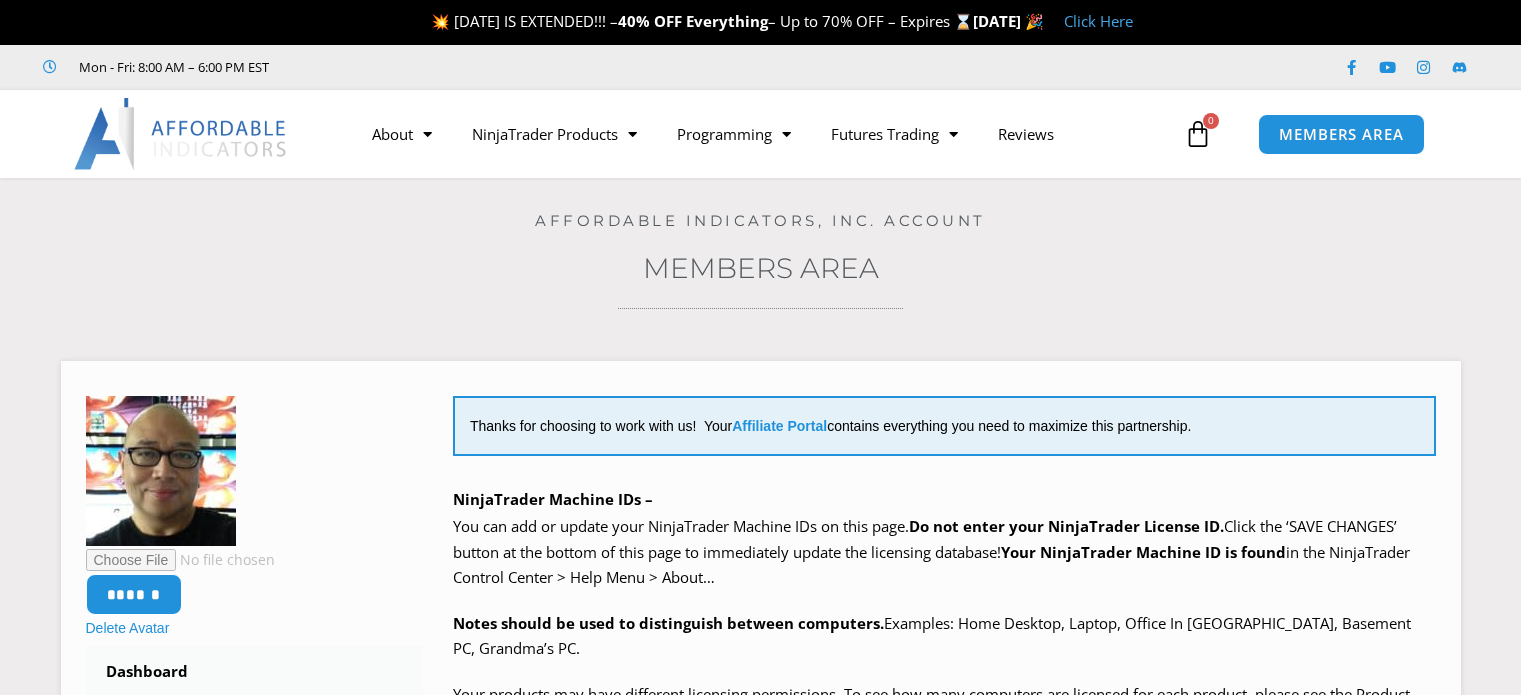 scroll, scrollTop: 0, scrollLeft: 0, axis: both 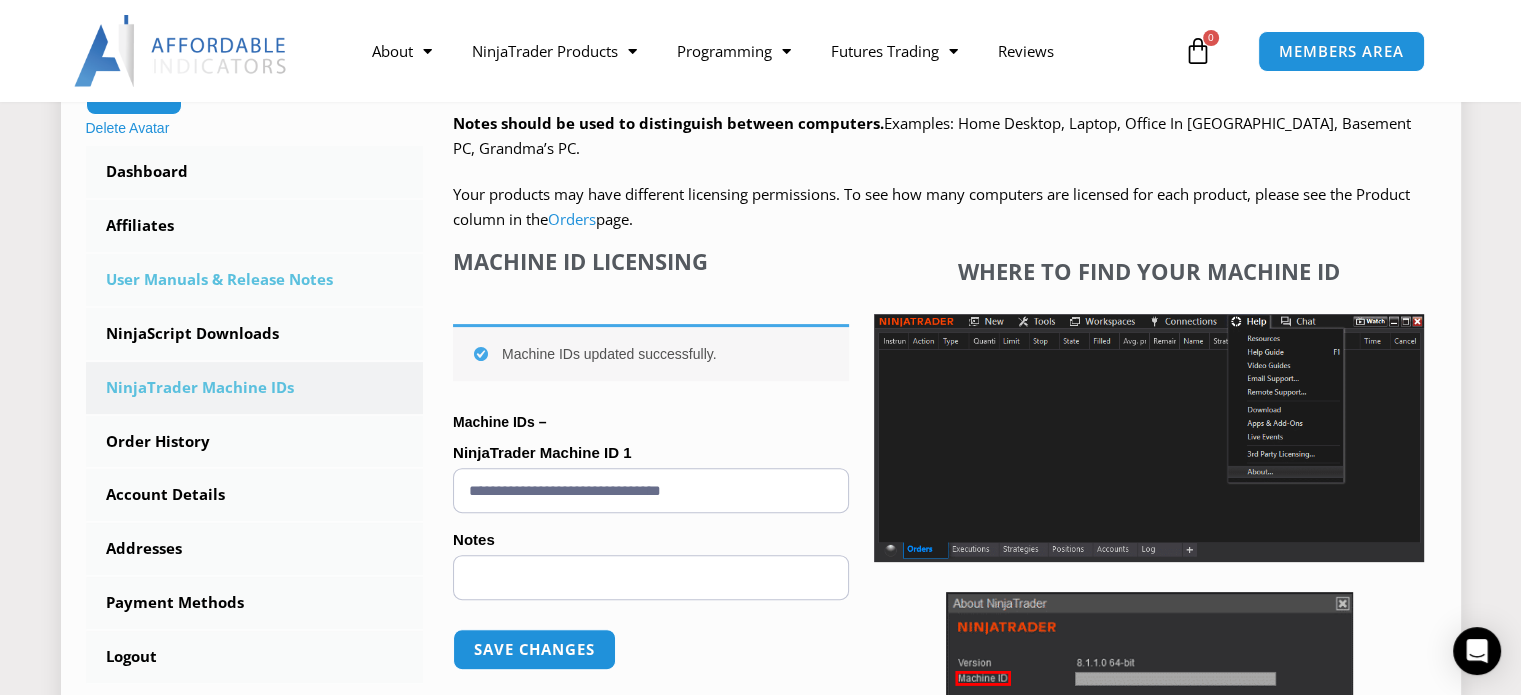 click on "User Manuals & Release Notes" at bounding box center (255, 280) 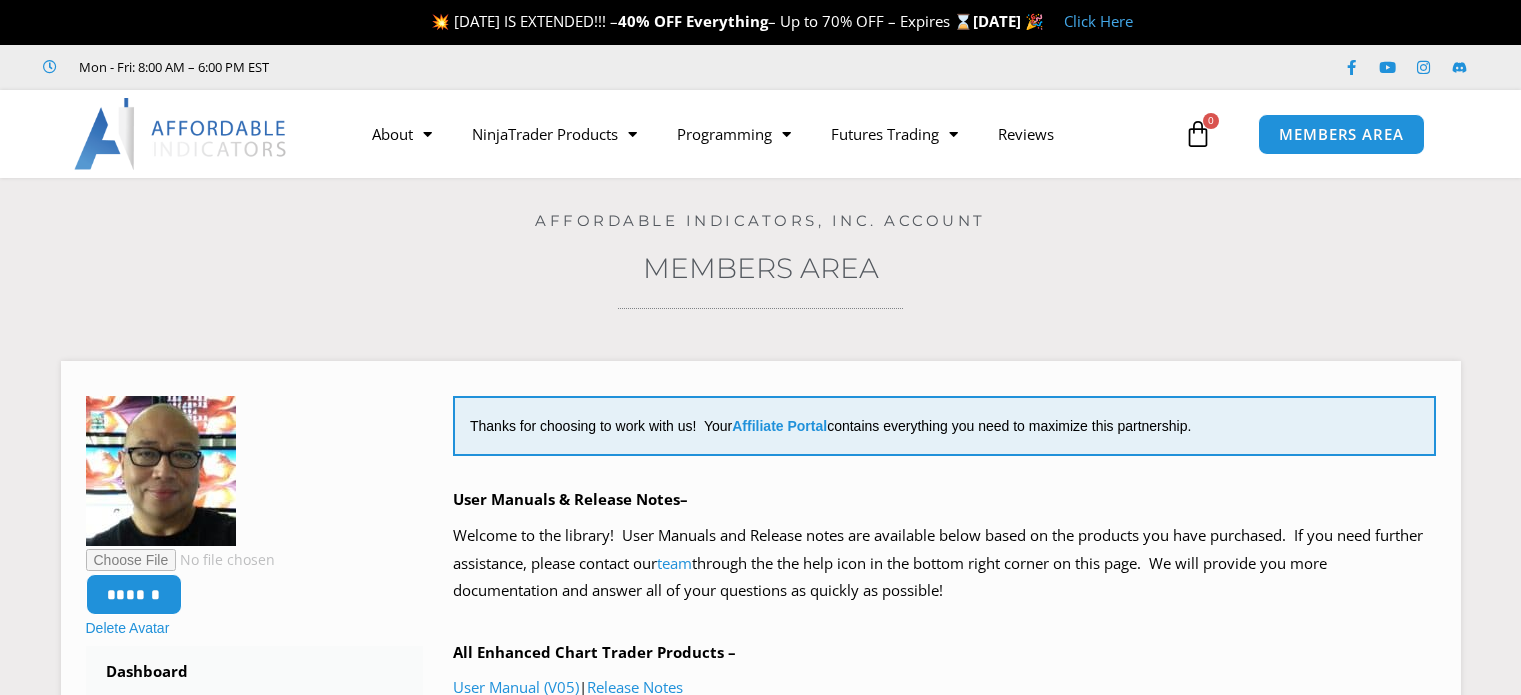 scroll, scrollTop: 300, scrollLeft: 0, axis: vertical 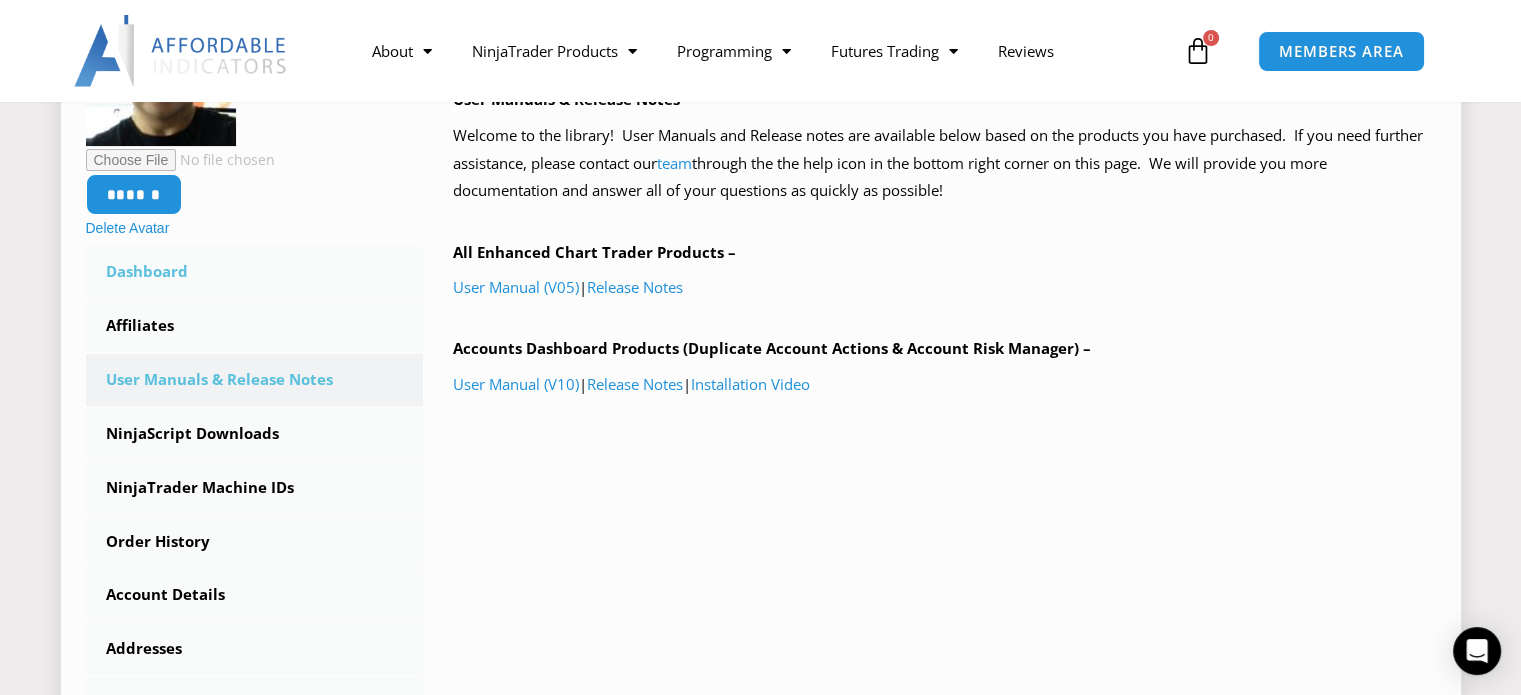 click on "Dashboard" at bounding box center (255, 272) 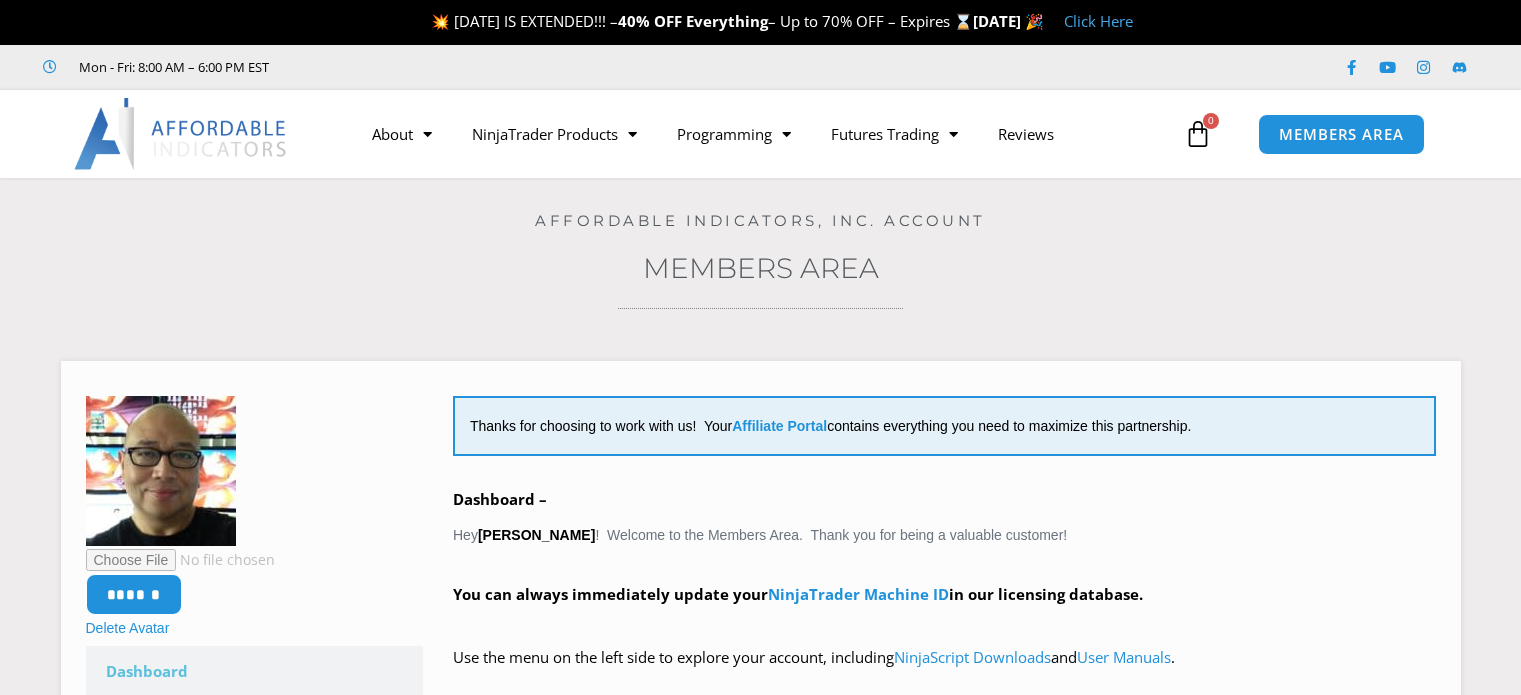 scroll, scrollTop: 0, scrollLeft: 0, axis: both 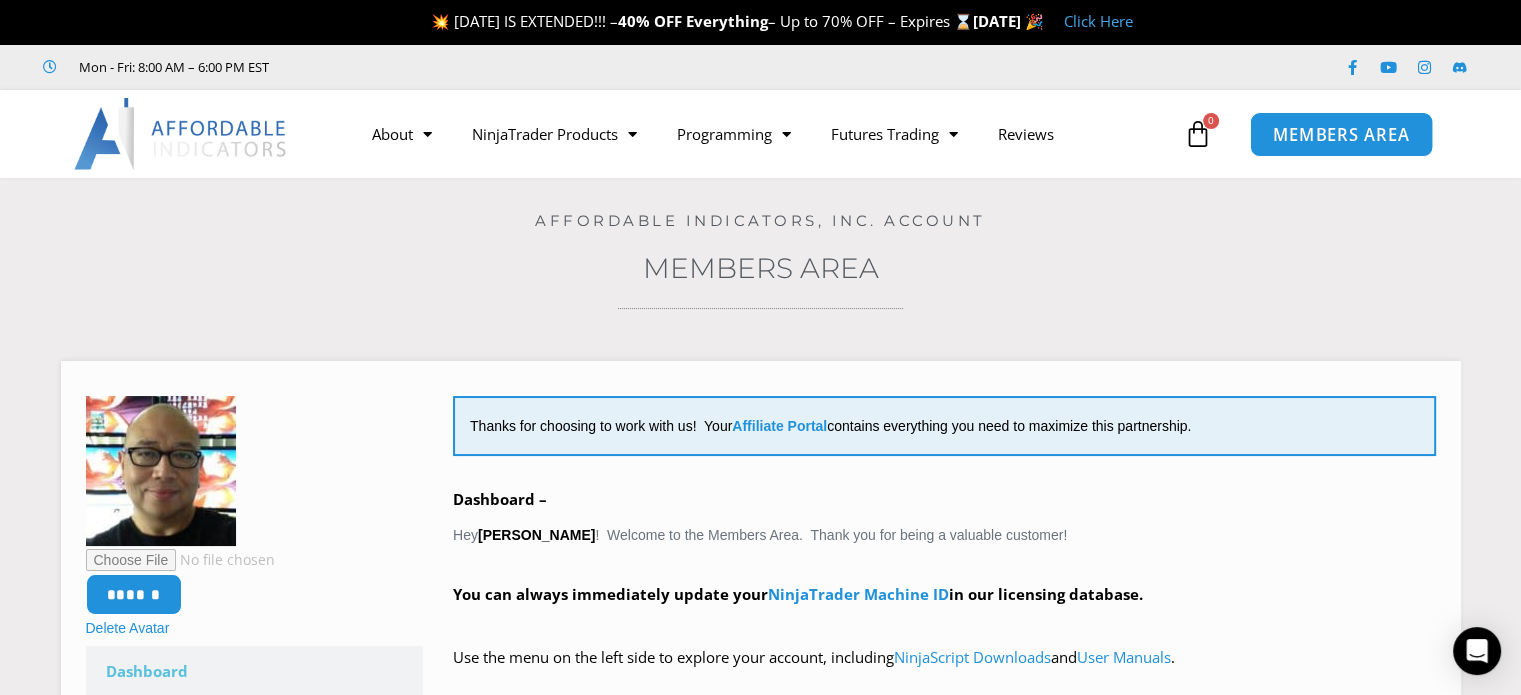 click on "MEMBERS AREA" at bounding box center (1341, 134) 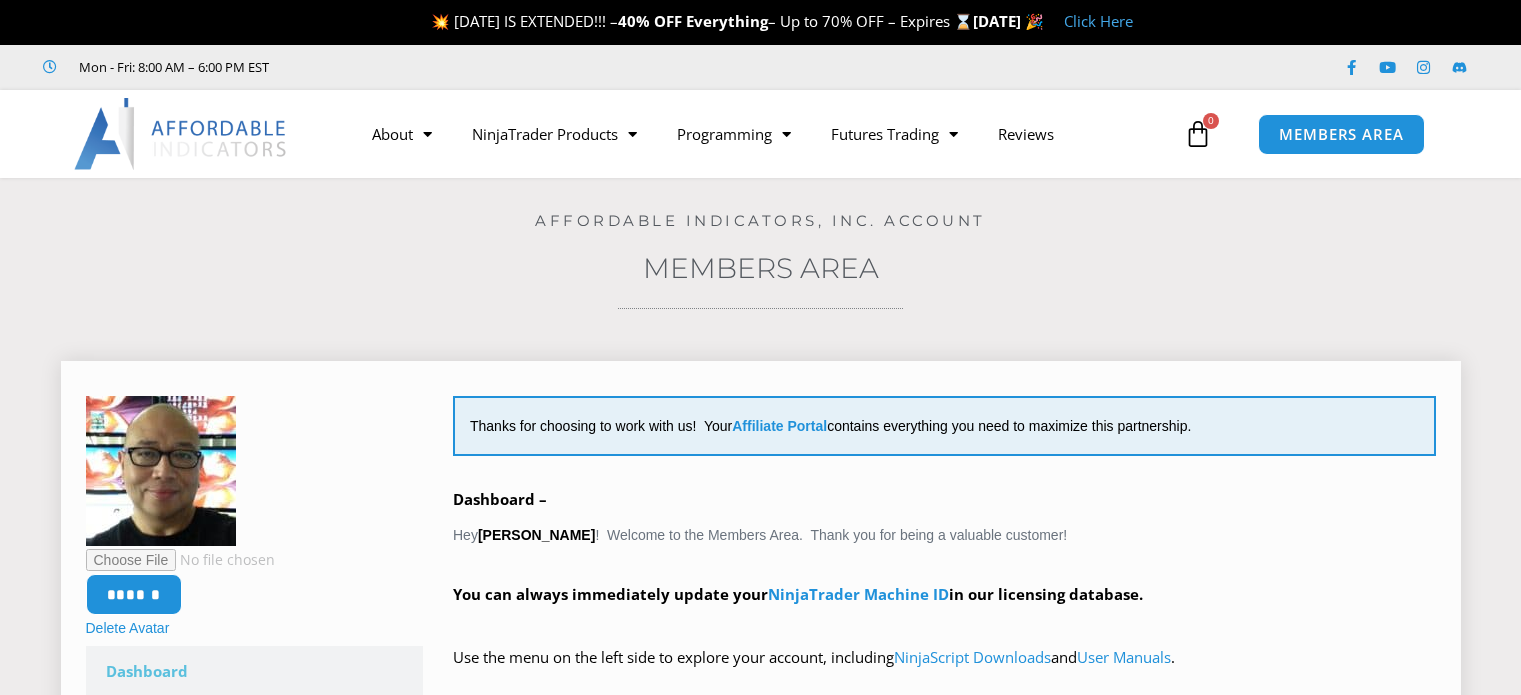 scroll, scrollTop: 0, scrollLeft: 0, axis: both 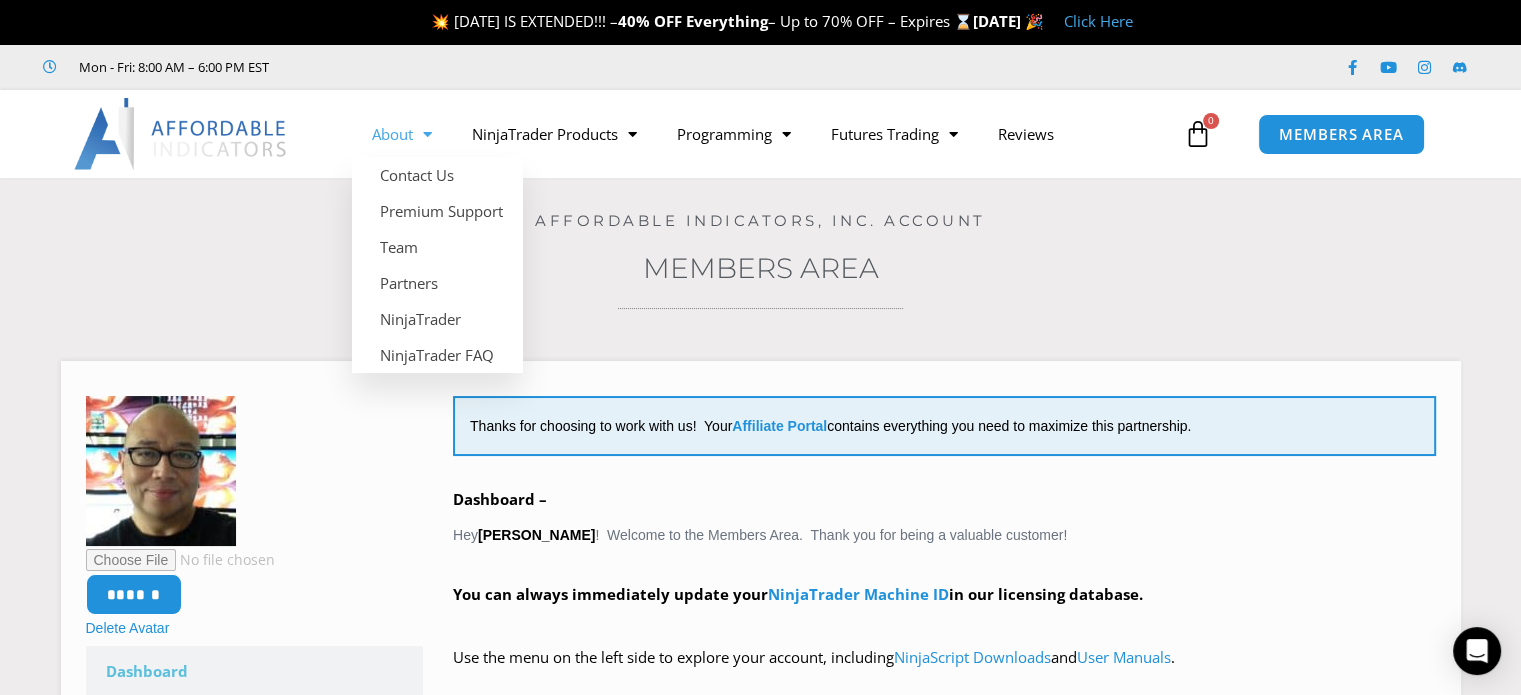 click on "About" 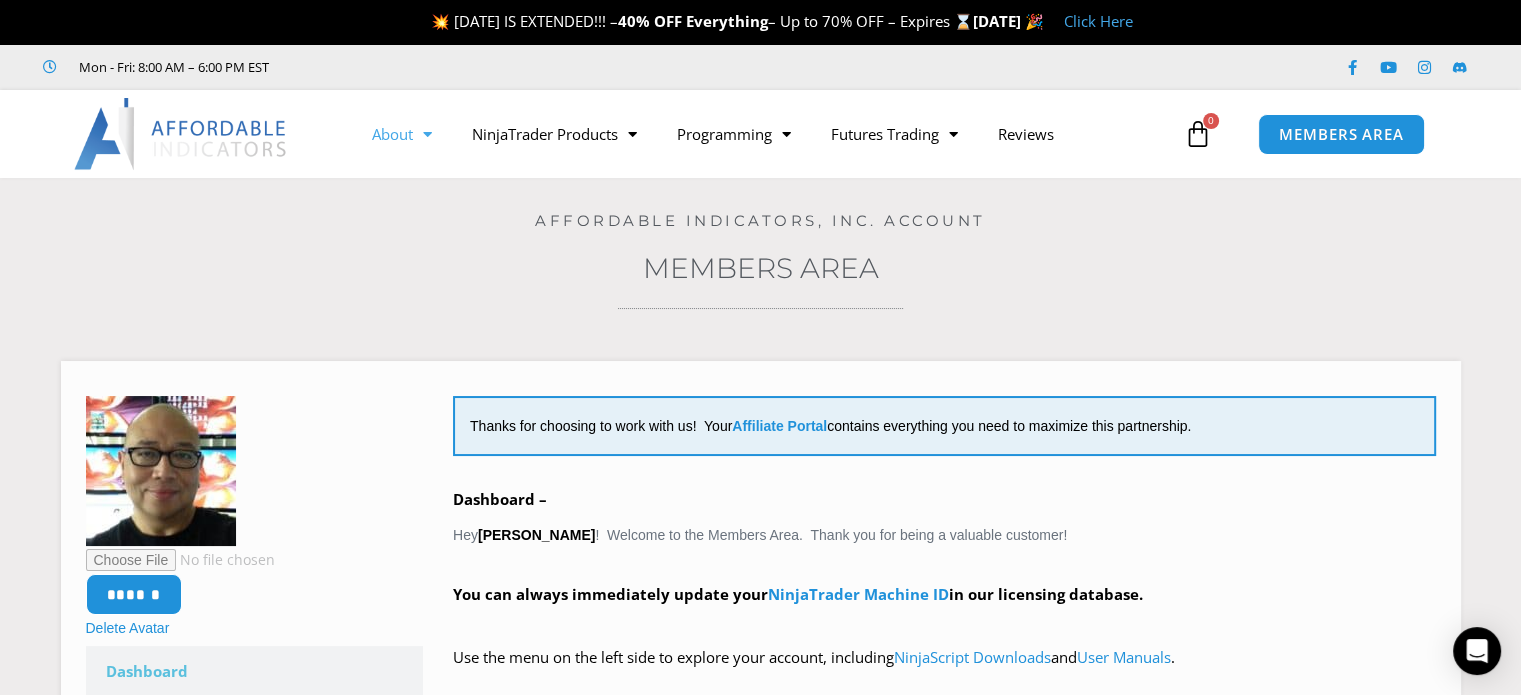 click on "About" 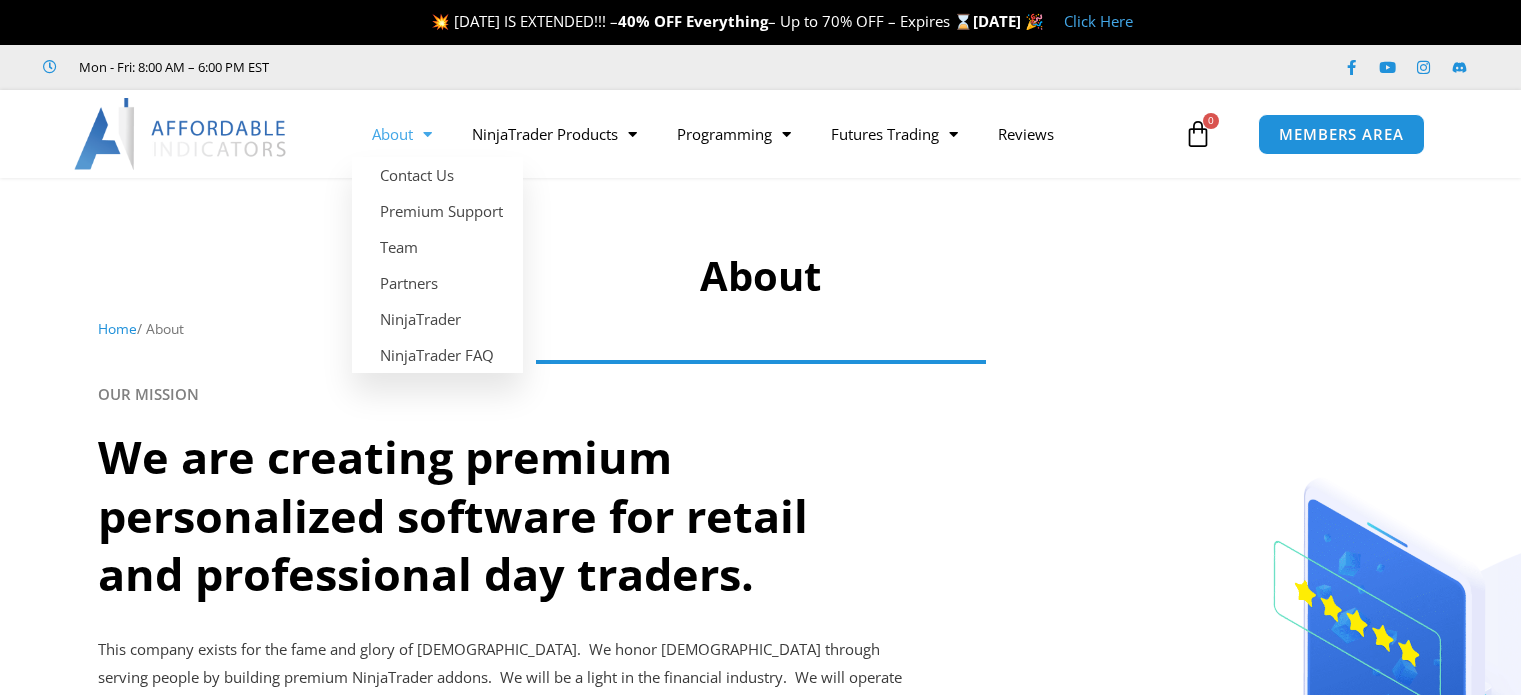 scroll, scrollTop: 0, scrollLeft: 0, axis: both 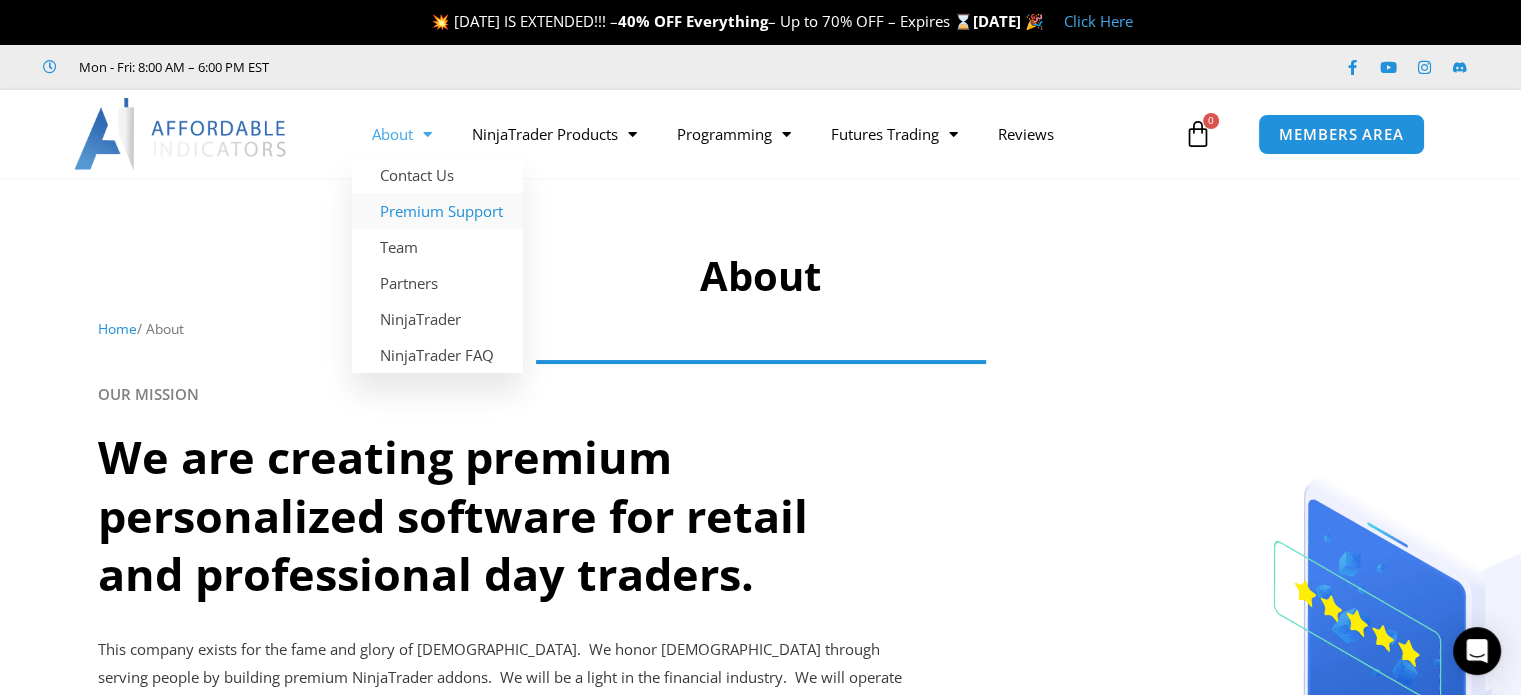 click on "Premium Support" 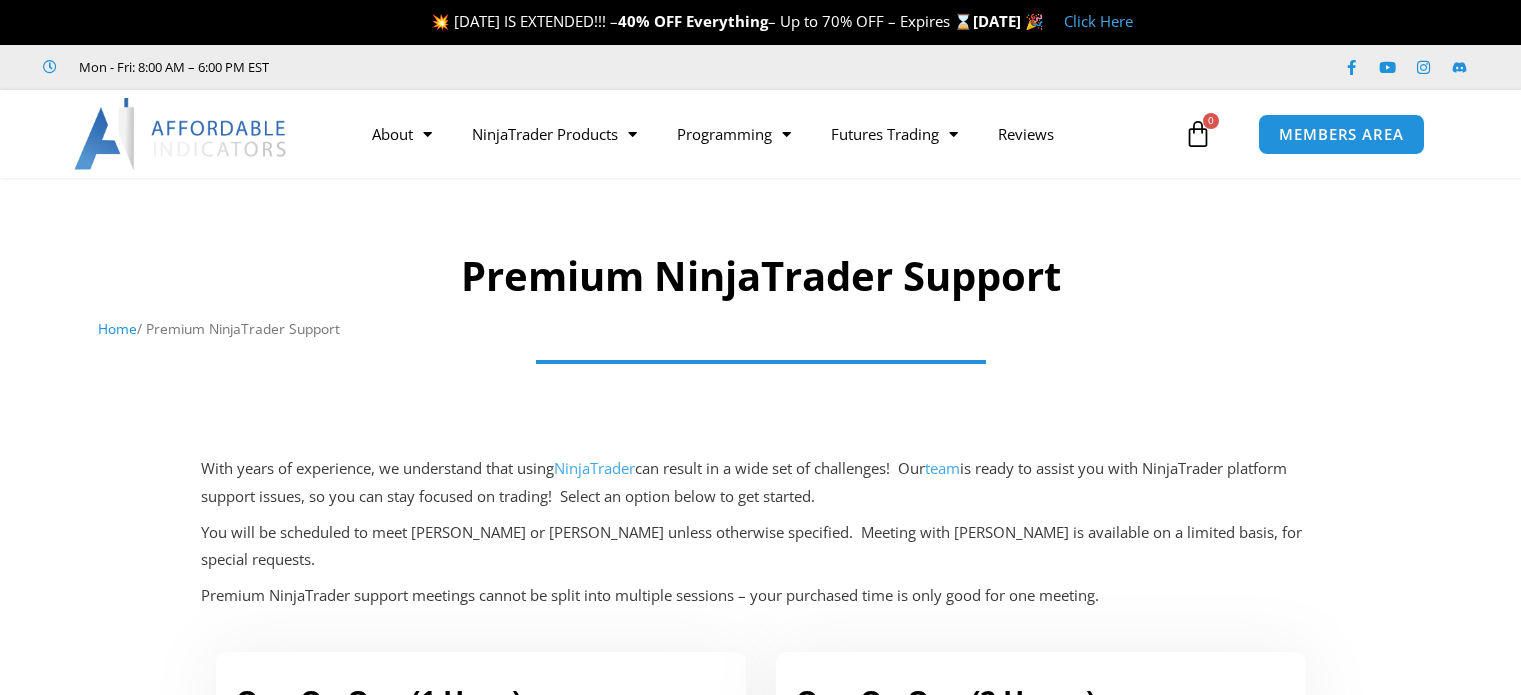 scroll, scrollTop: 0, scrollLeft: 0, axis: both 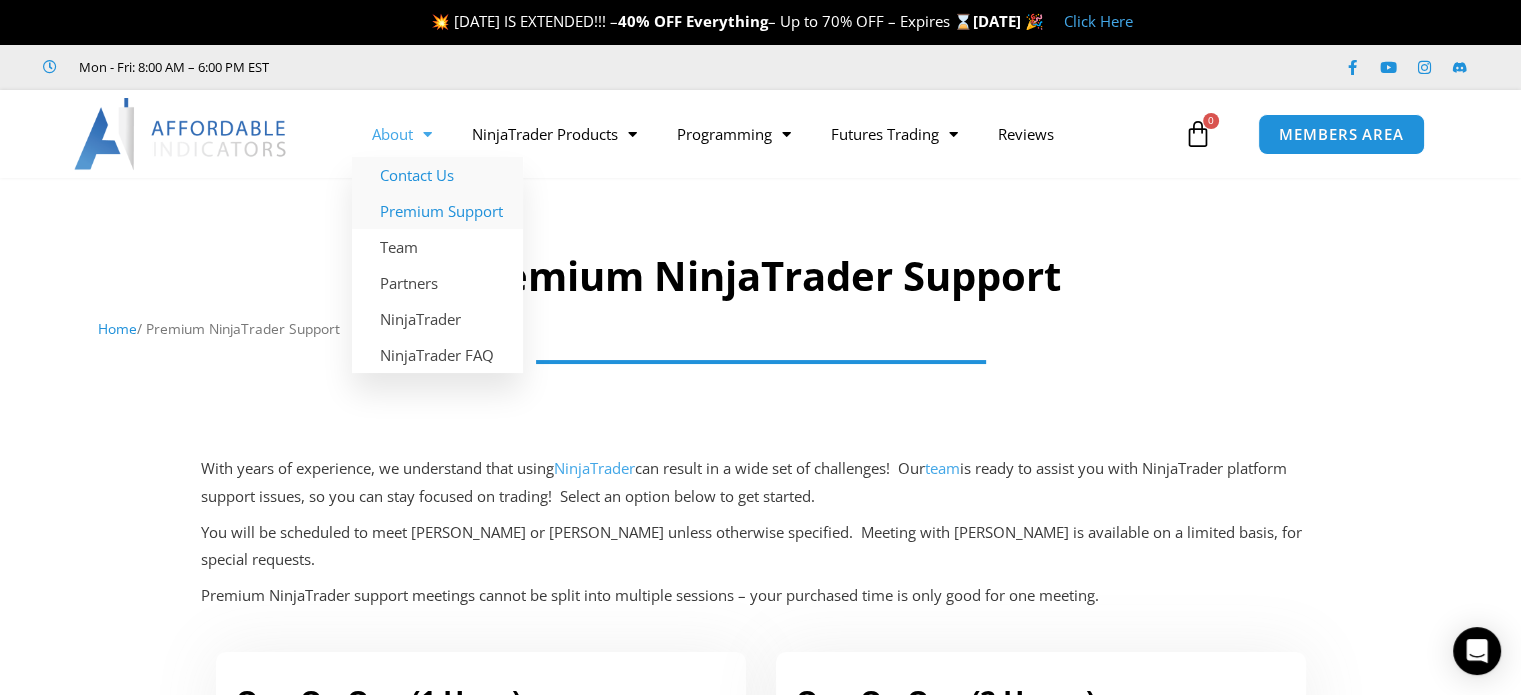 click on "Contact Us" 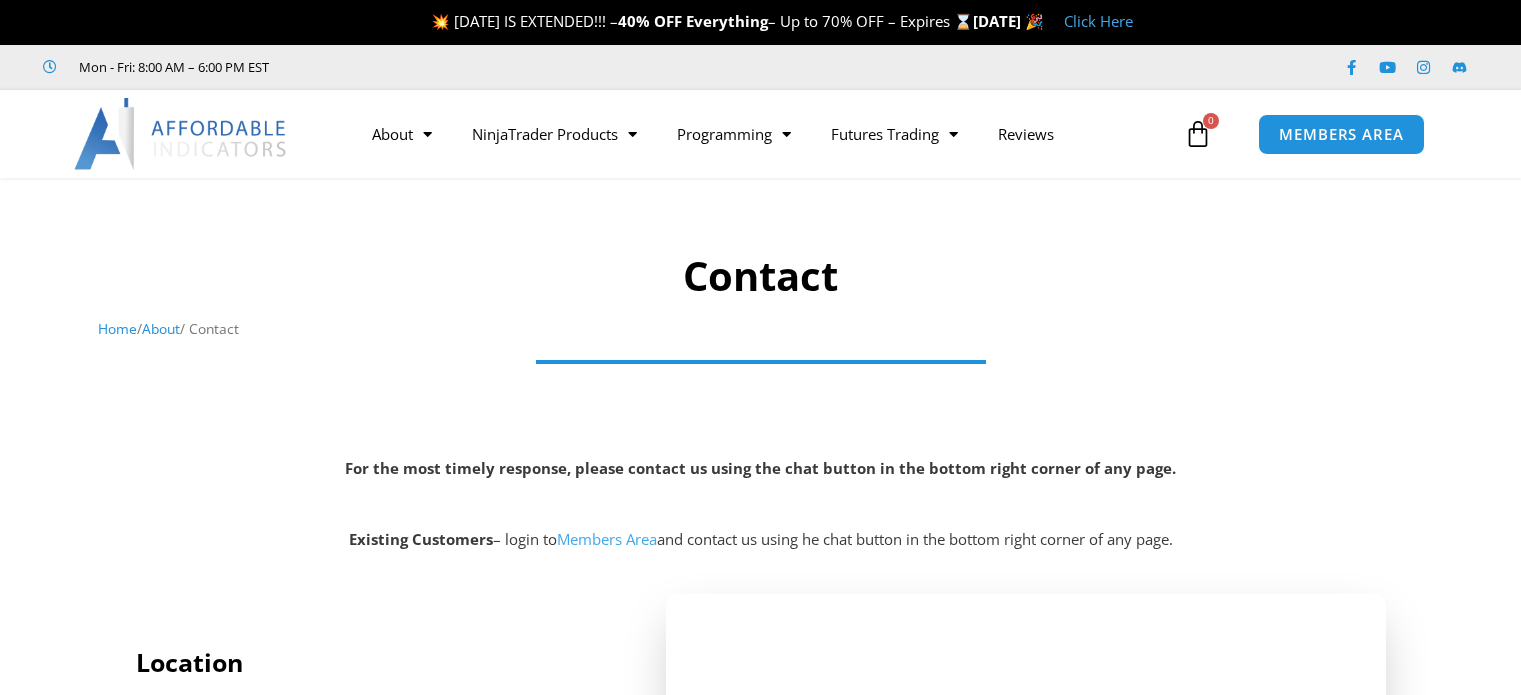 scroll, scrollTop: 0, scrollLeft: 0, axis: both 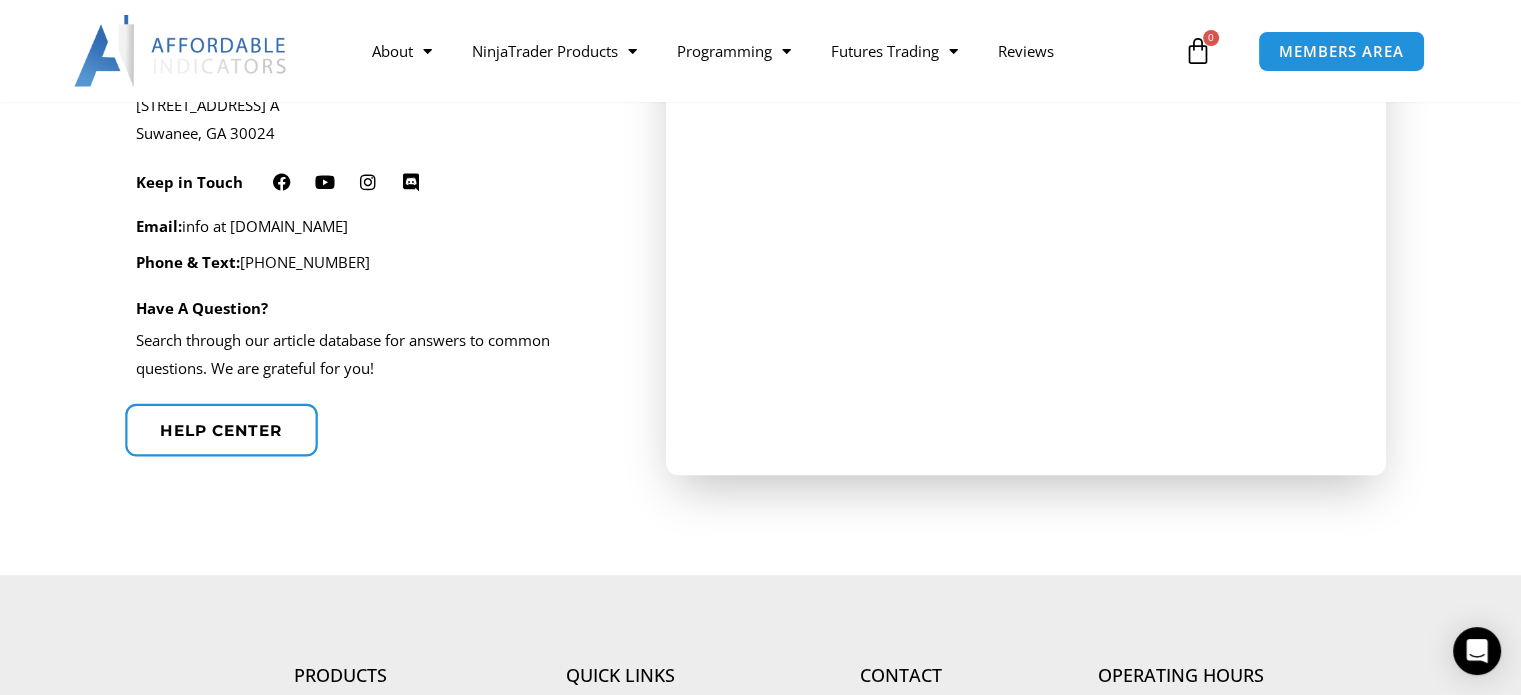 click on "Help center" at bounding box center [221, 429] 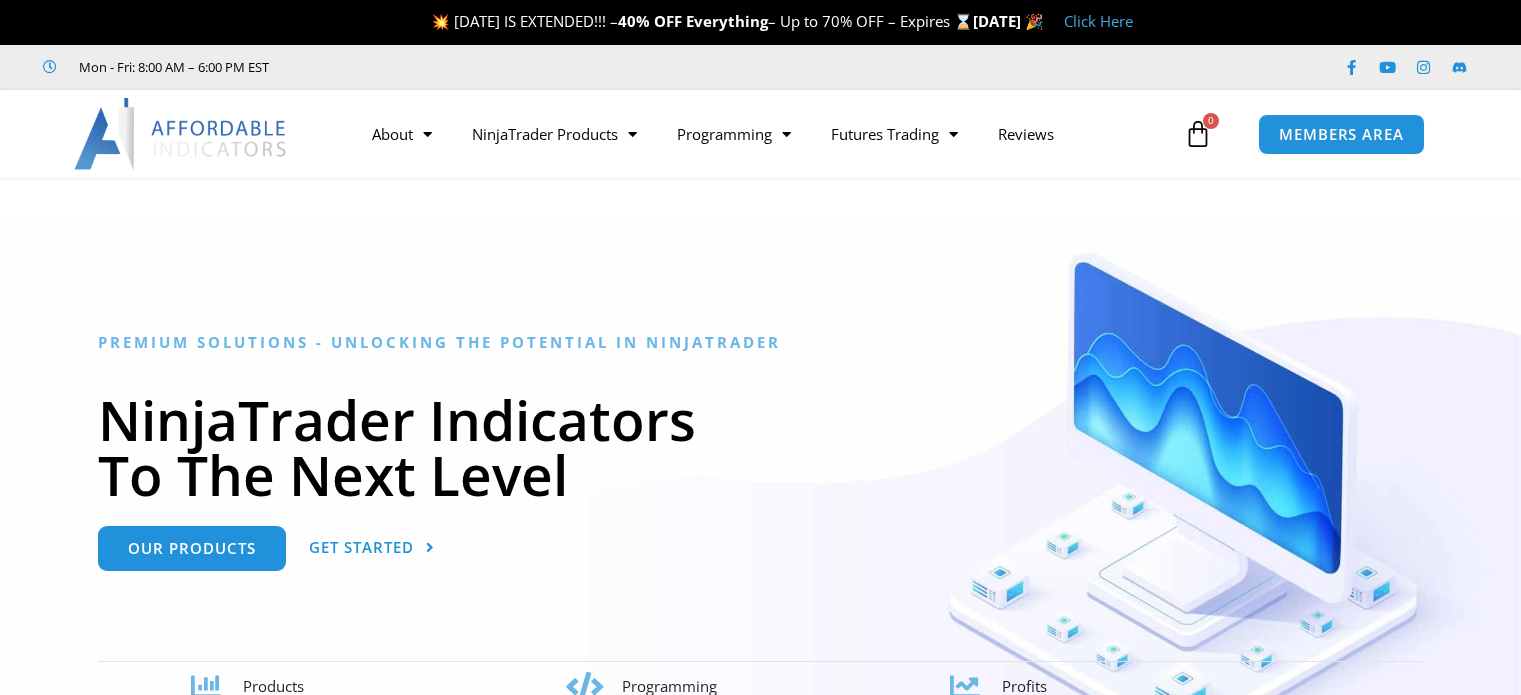 scroll, scrollTop: 0, scrollLeft: 0, axis: both 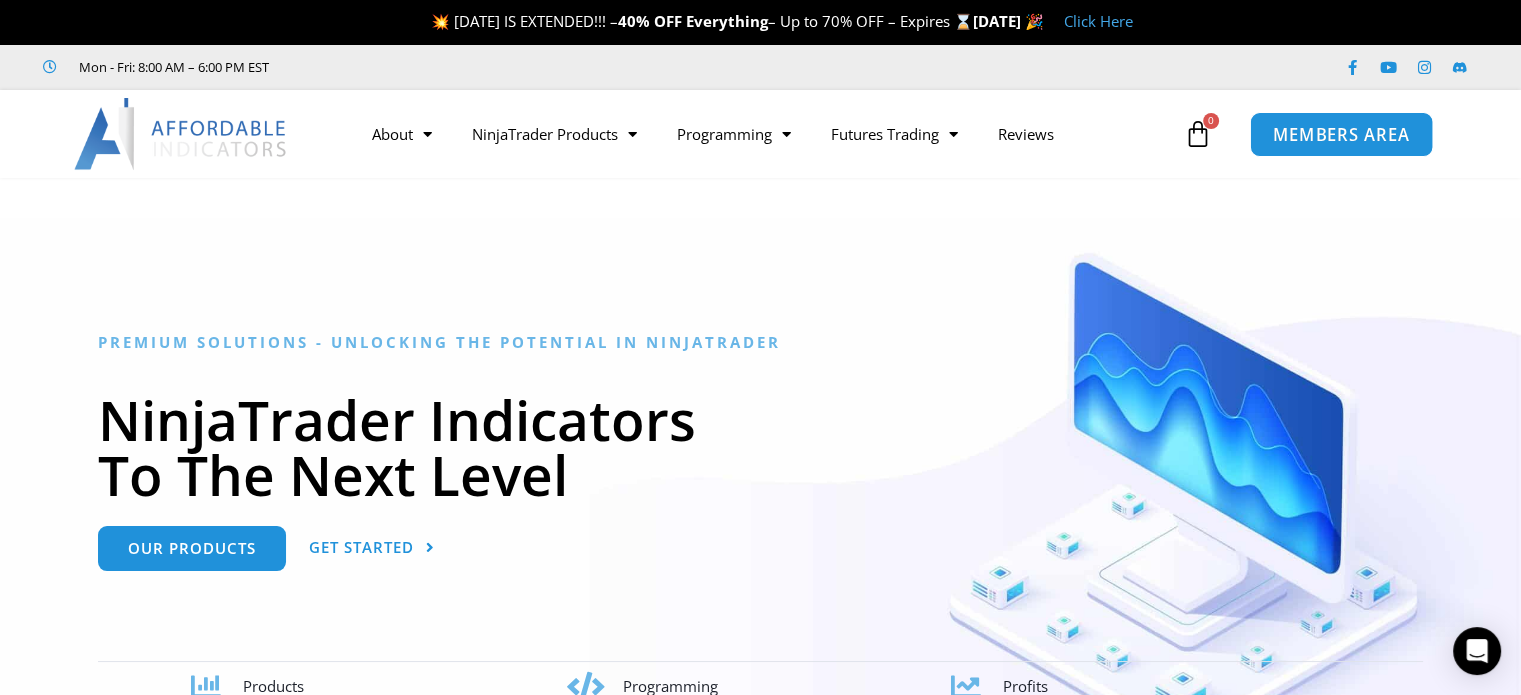 click on "MEMBERS AREA" at bounding box center (1341, 134) 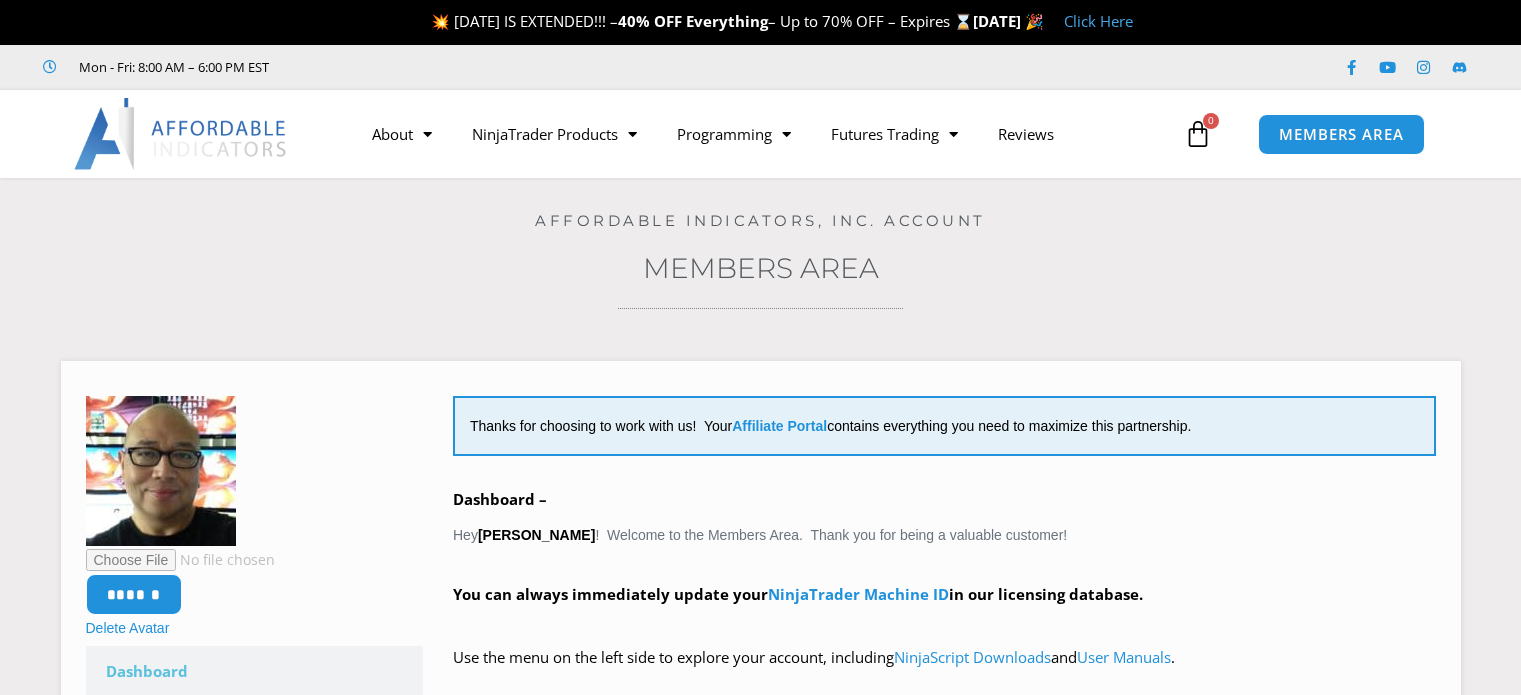 scroll, scrollTop: 0, scrollLeft: 0, axis: both 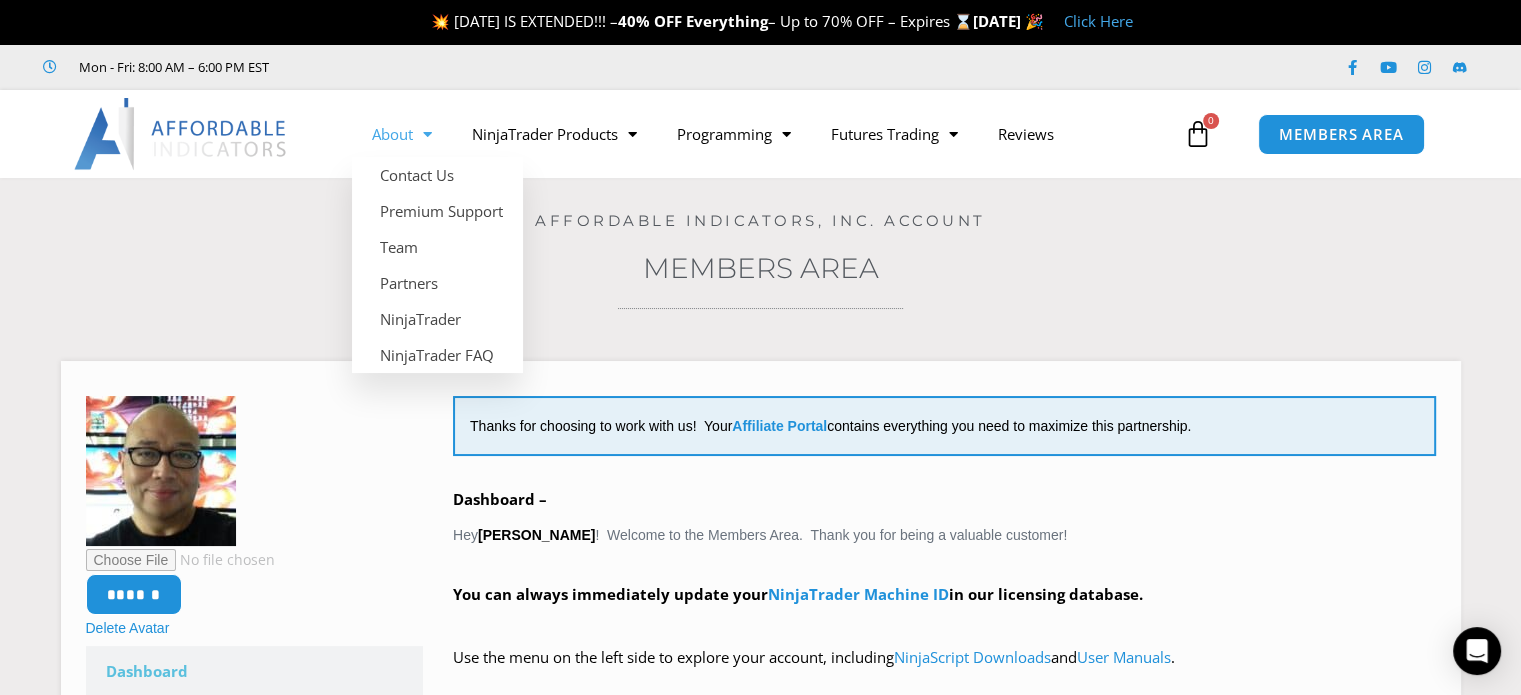 click on "About" 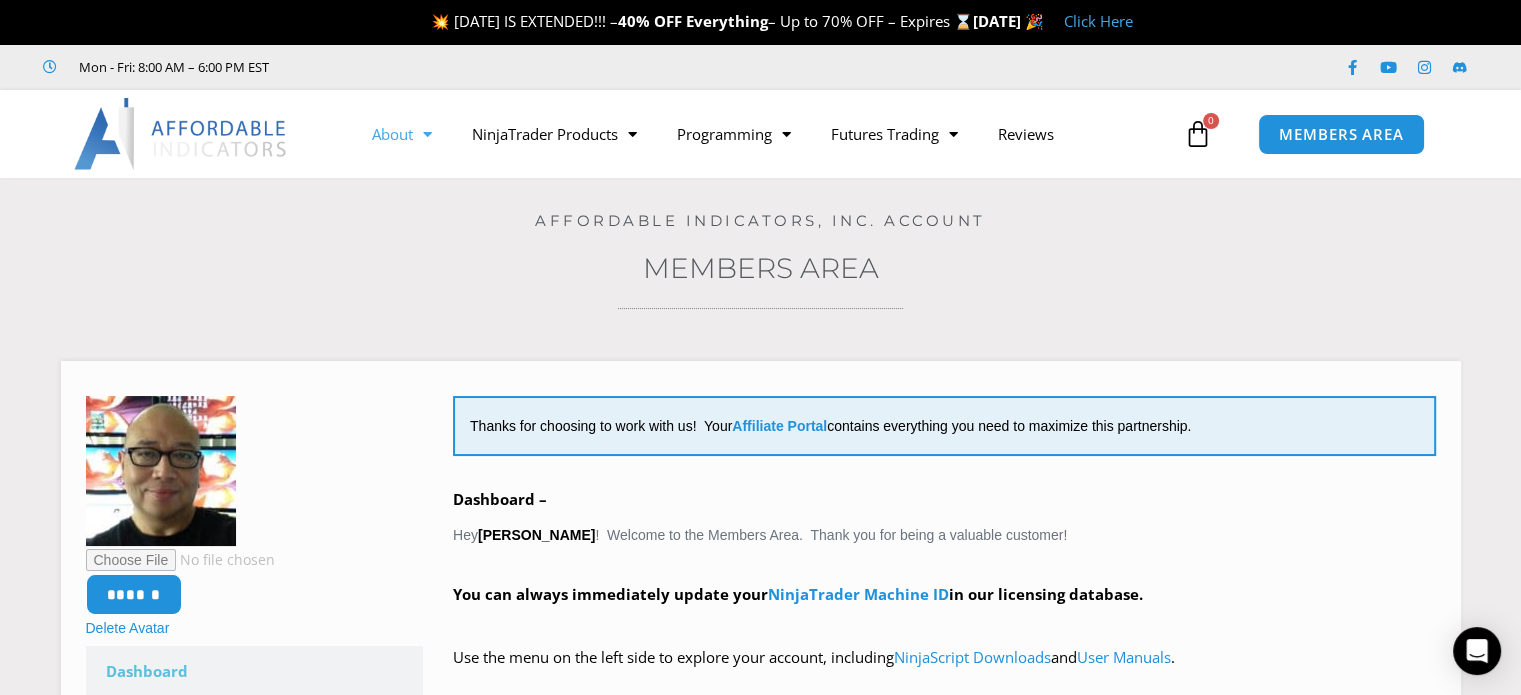click 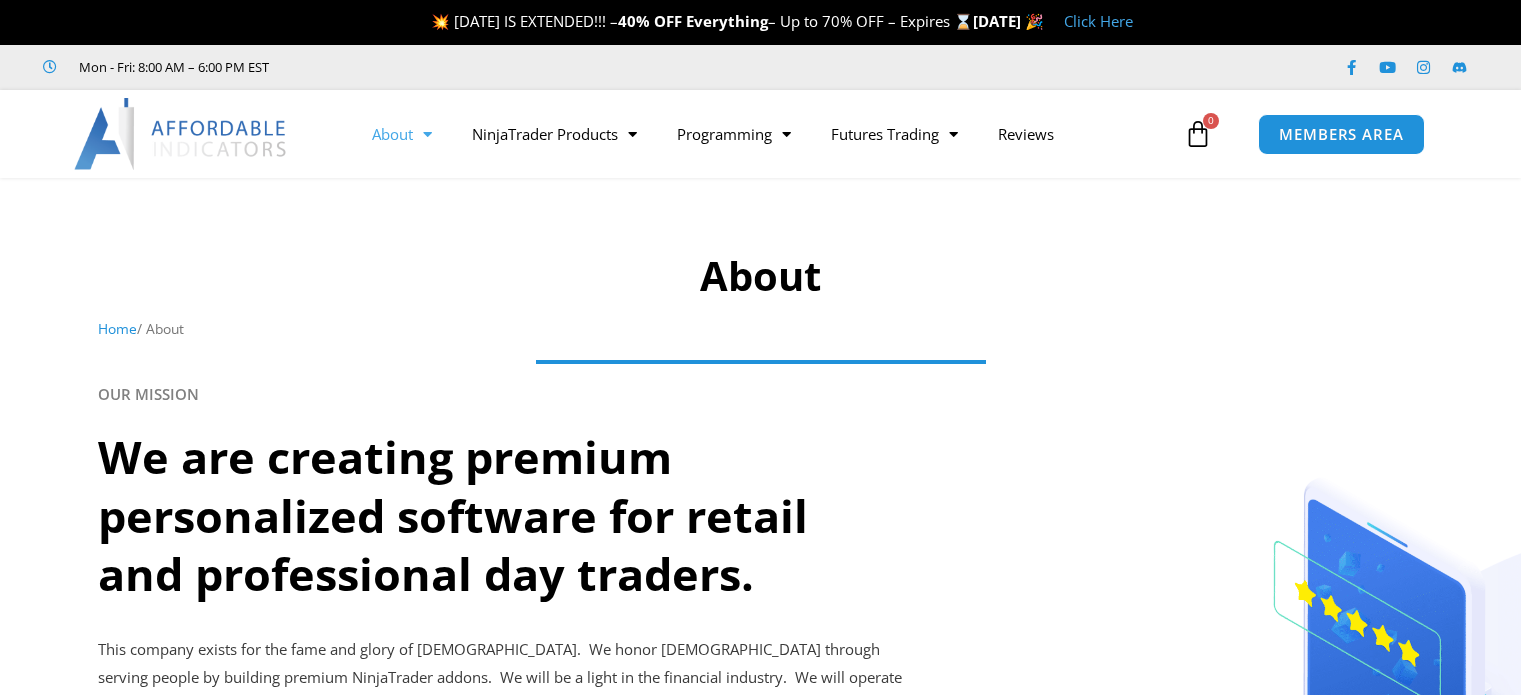 scroll, scrollTop: 0, scrollLeft: 0, axis: both 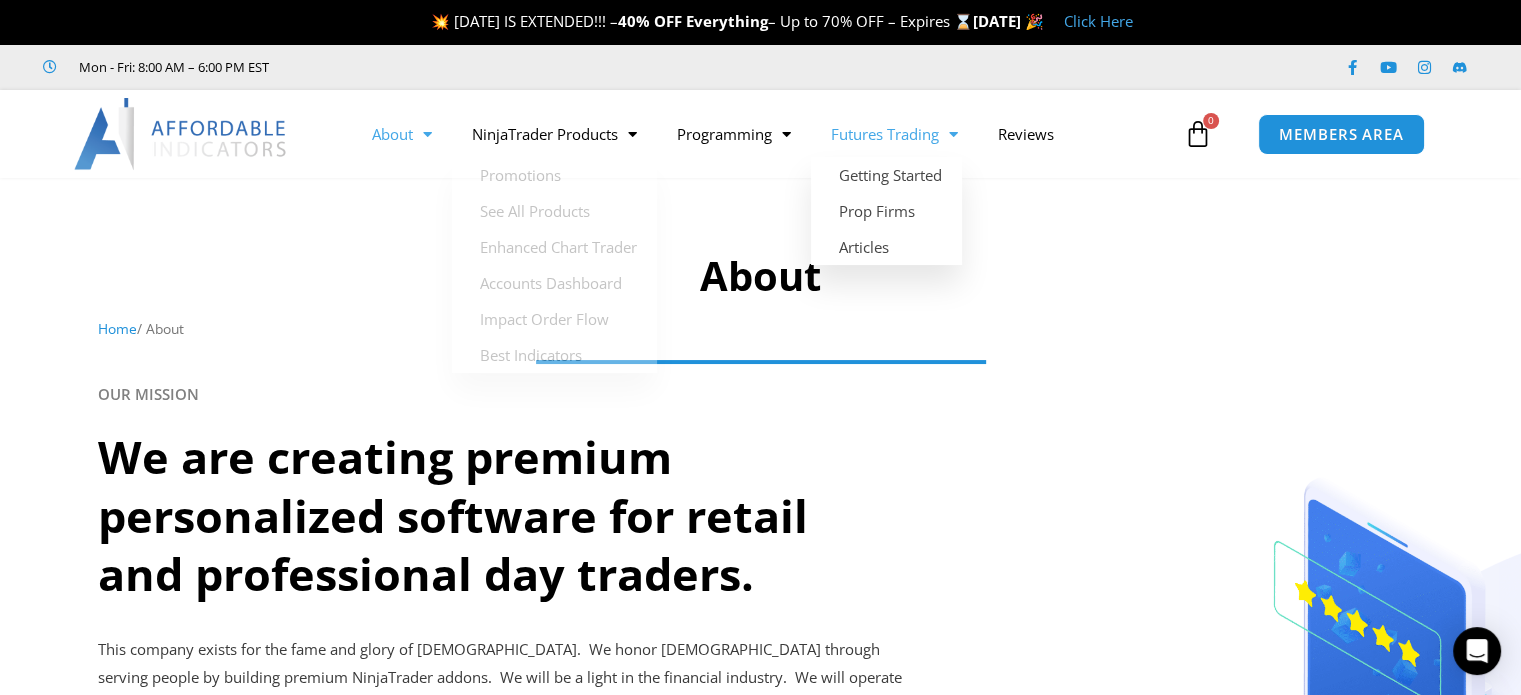 click 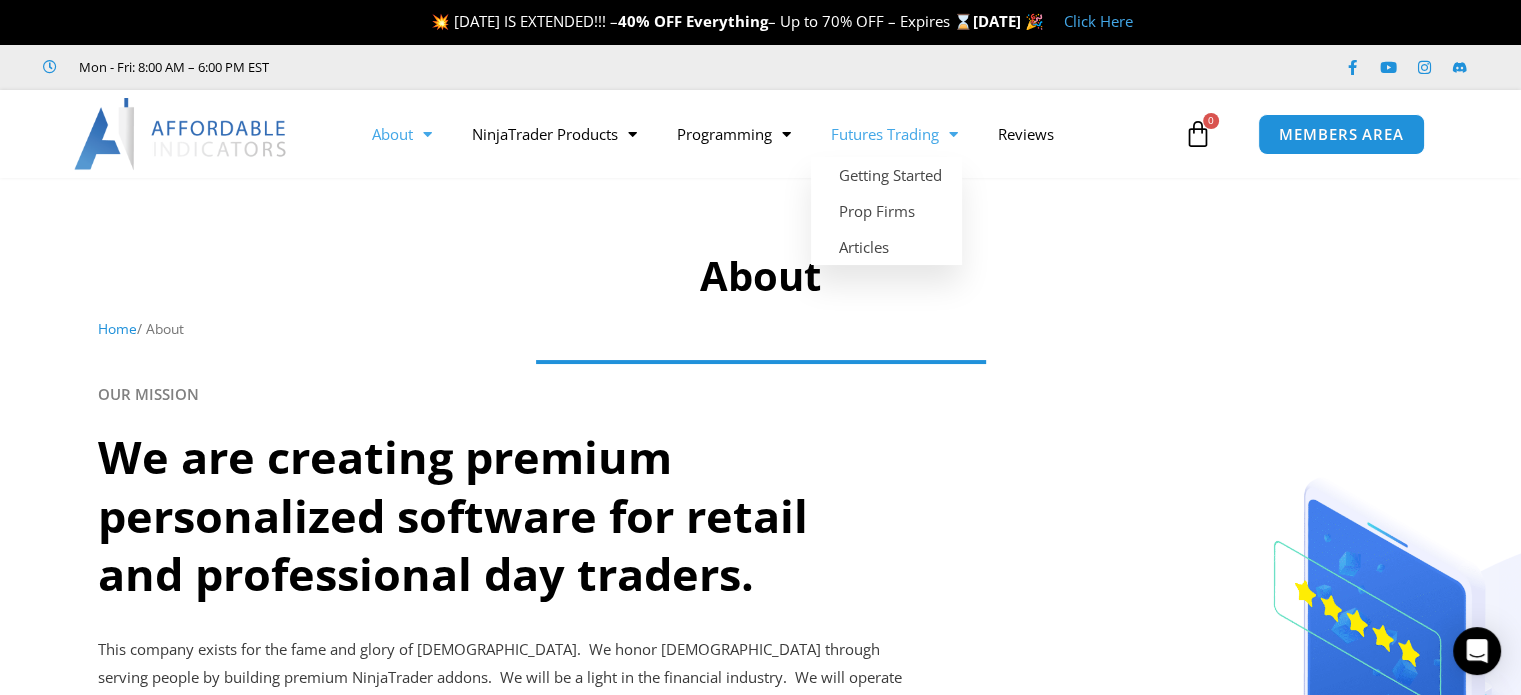 click on "Futures Trading" 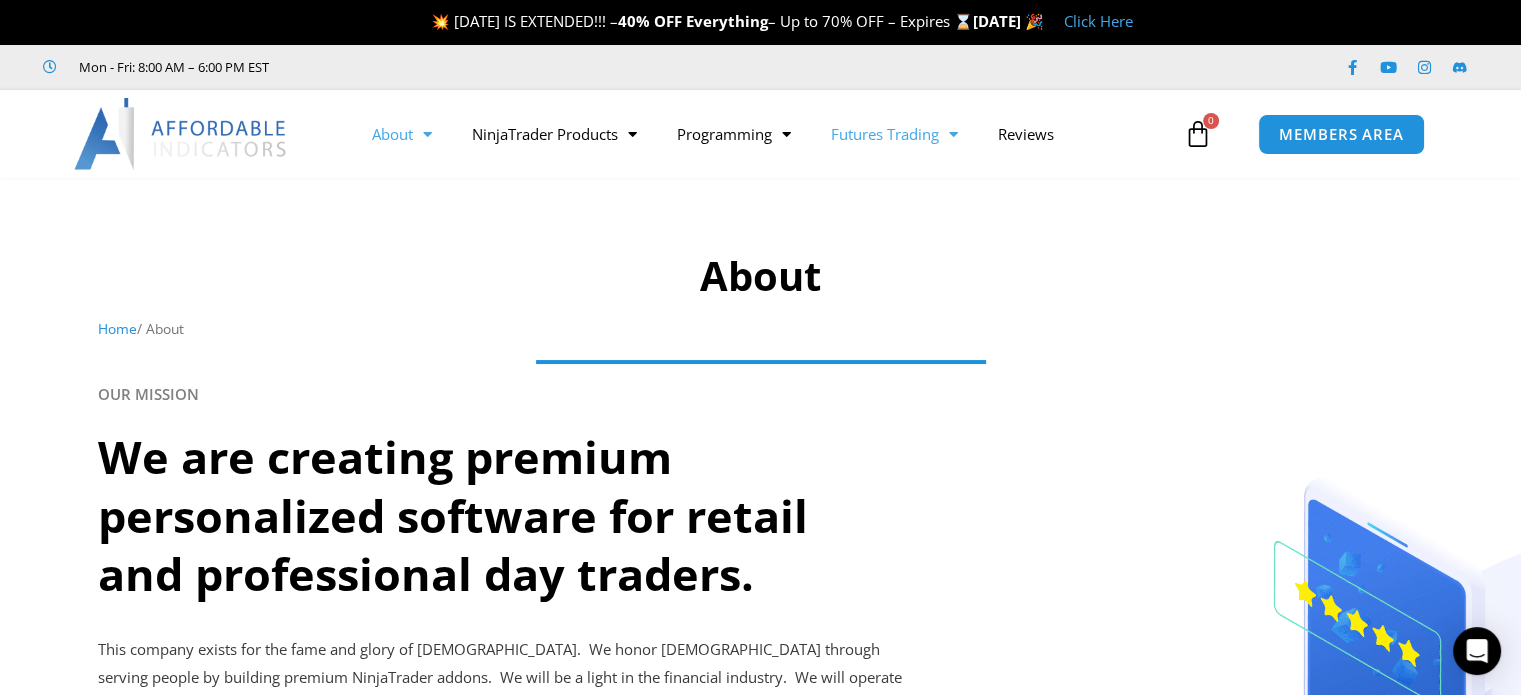 click on "Futures Trading" 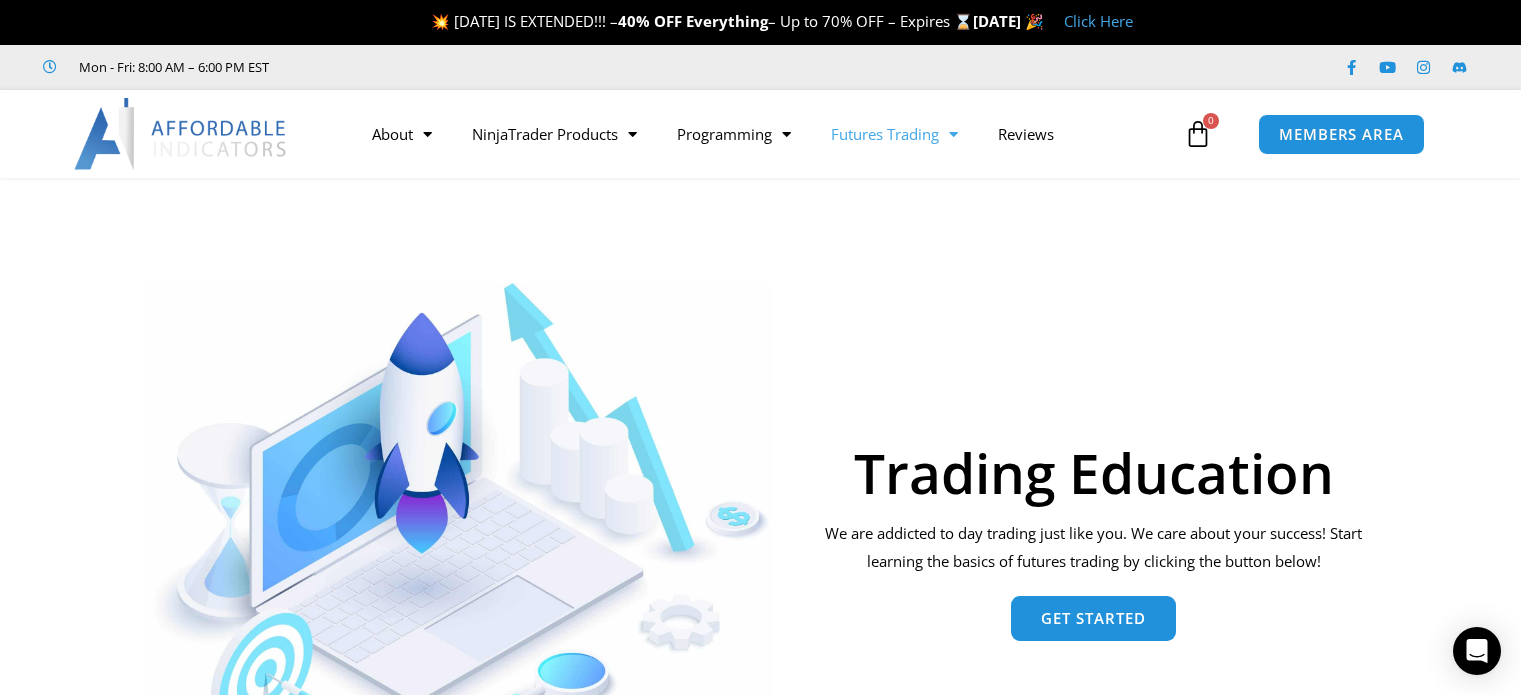 scroll, scrollTop: 0, scrollLeft: 0, axis: both 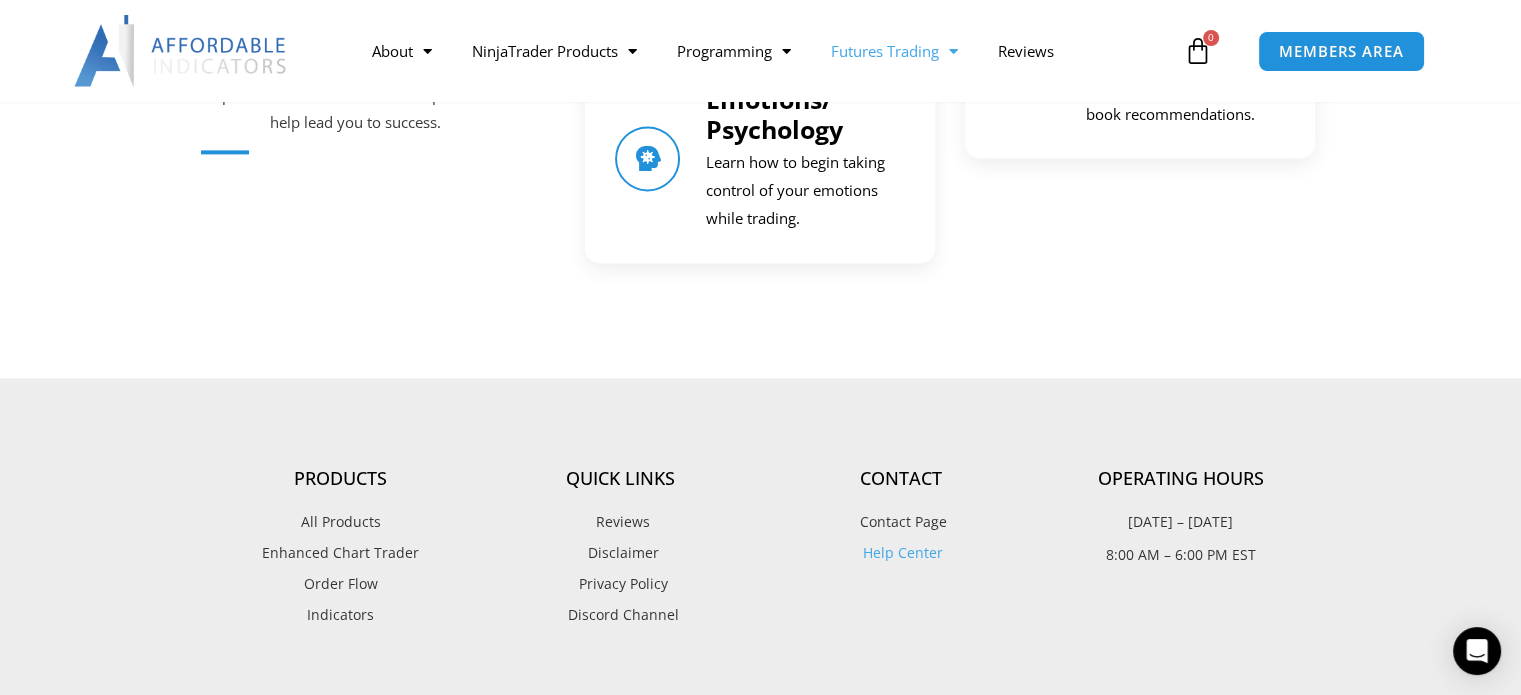 click on "Help Center" at bounding box center (900, 553) 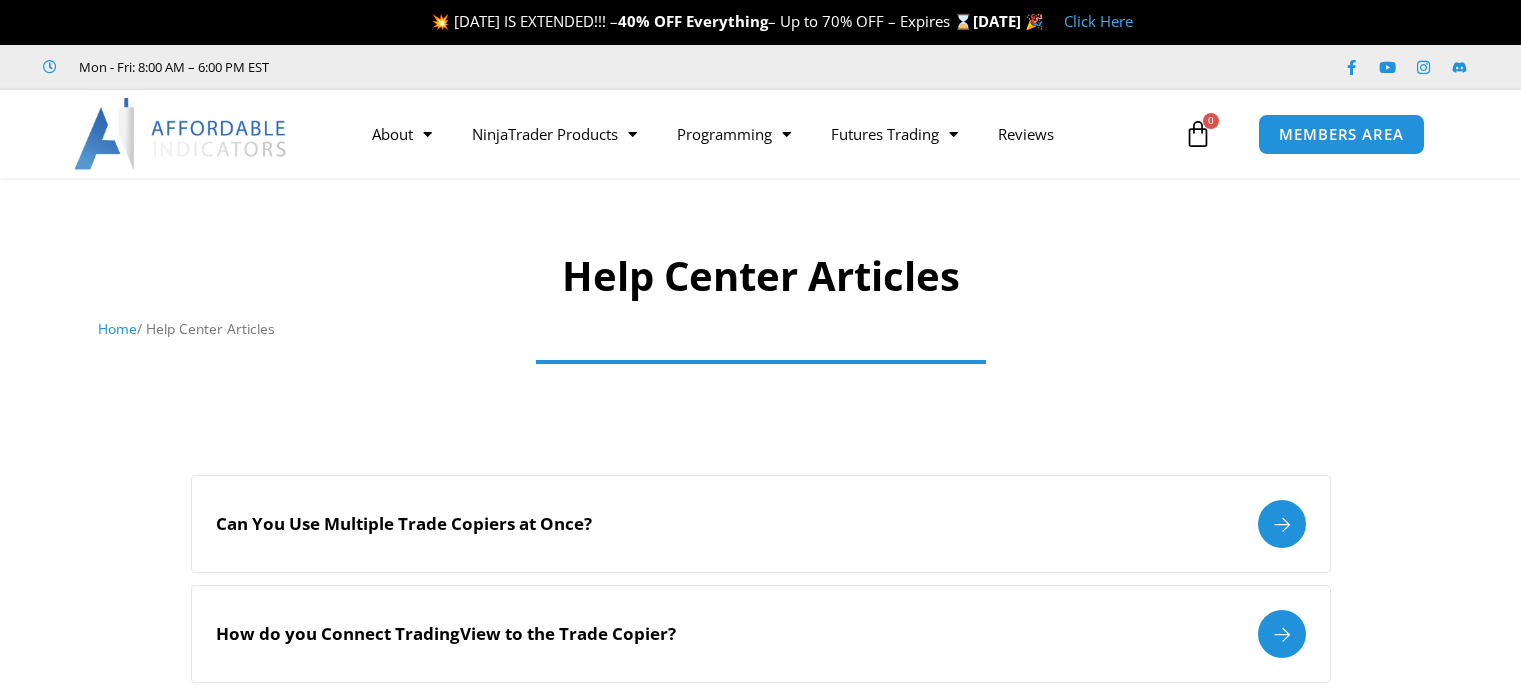 scroll, scrollTop: 0, scrollLeft: 0, axis: both 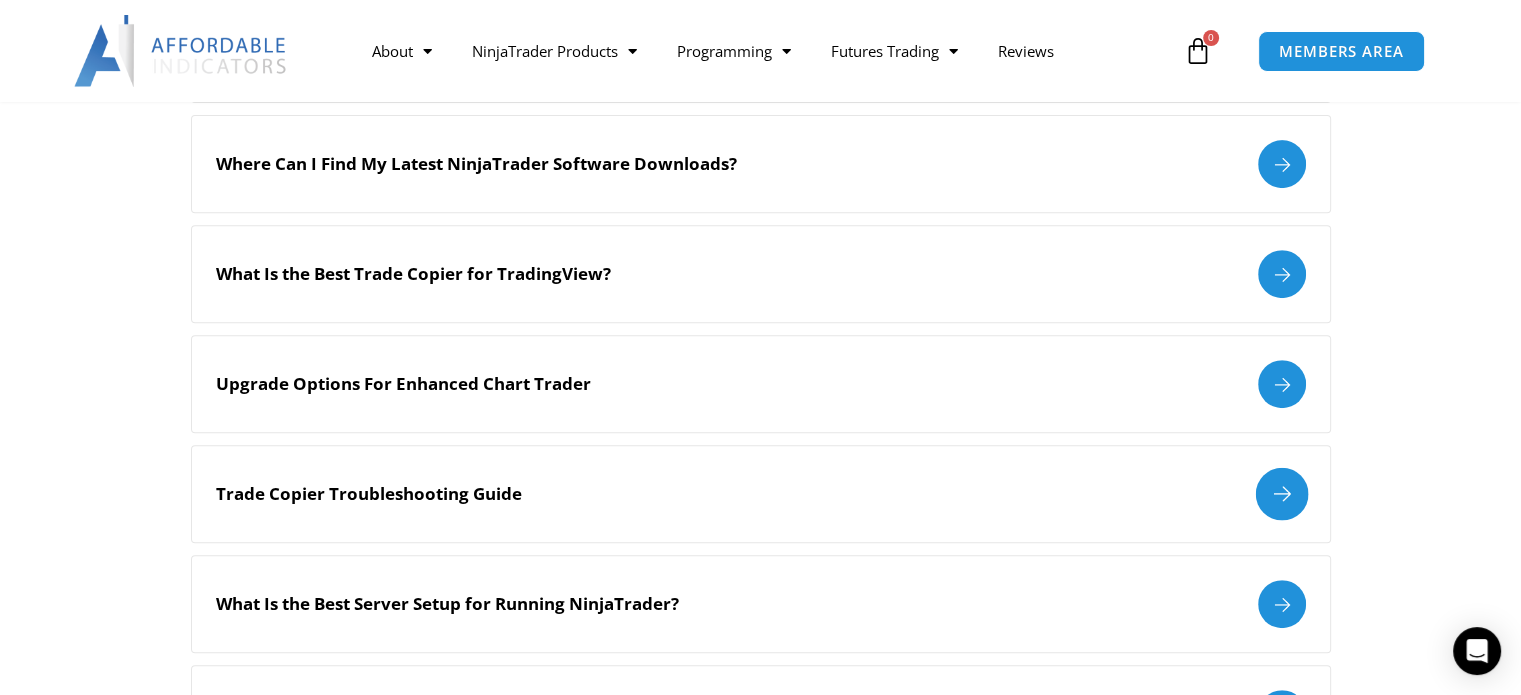 click on "»" at bounding box center [1281, 494] 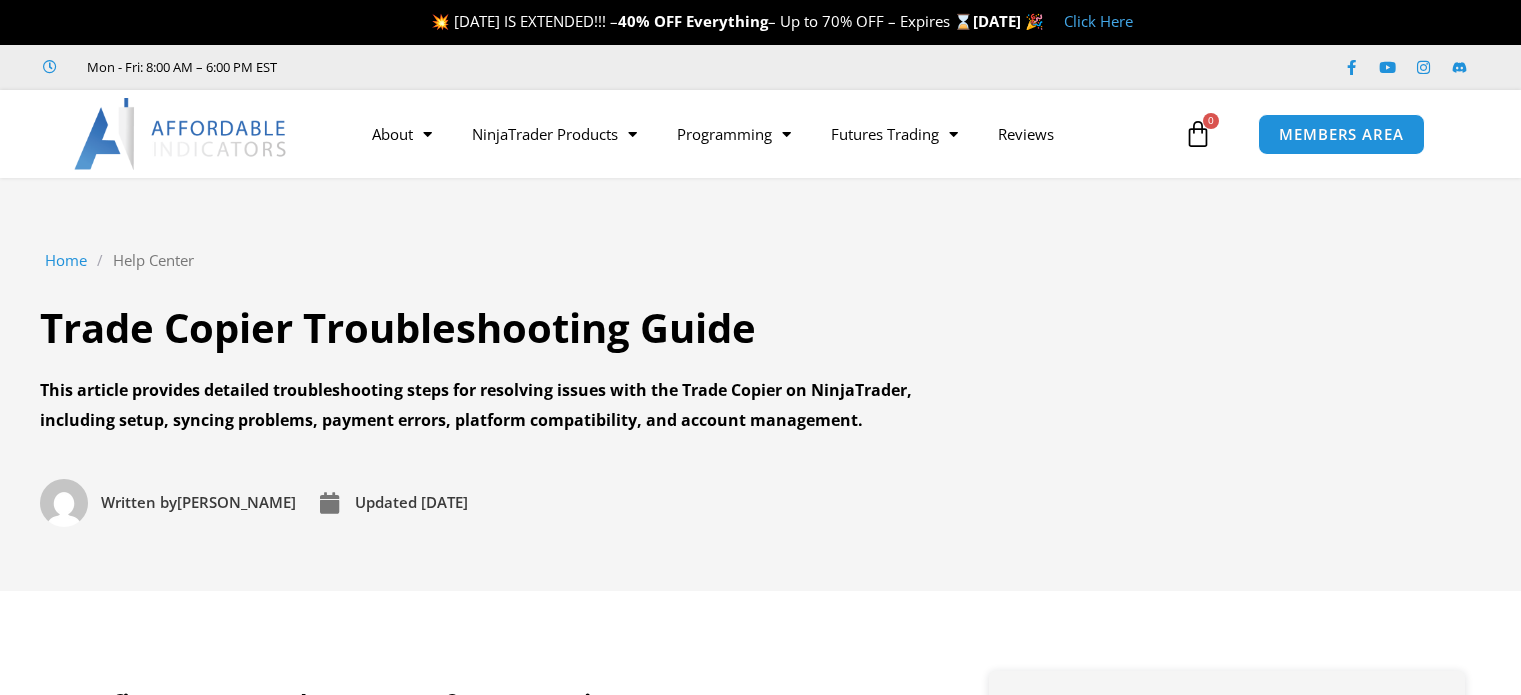 scroll, scrollTop: 0, scrollLeft: 0, axis: both 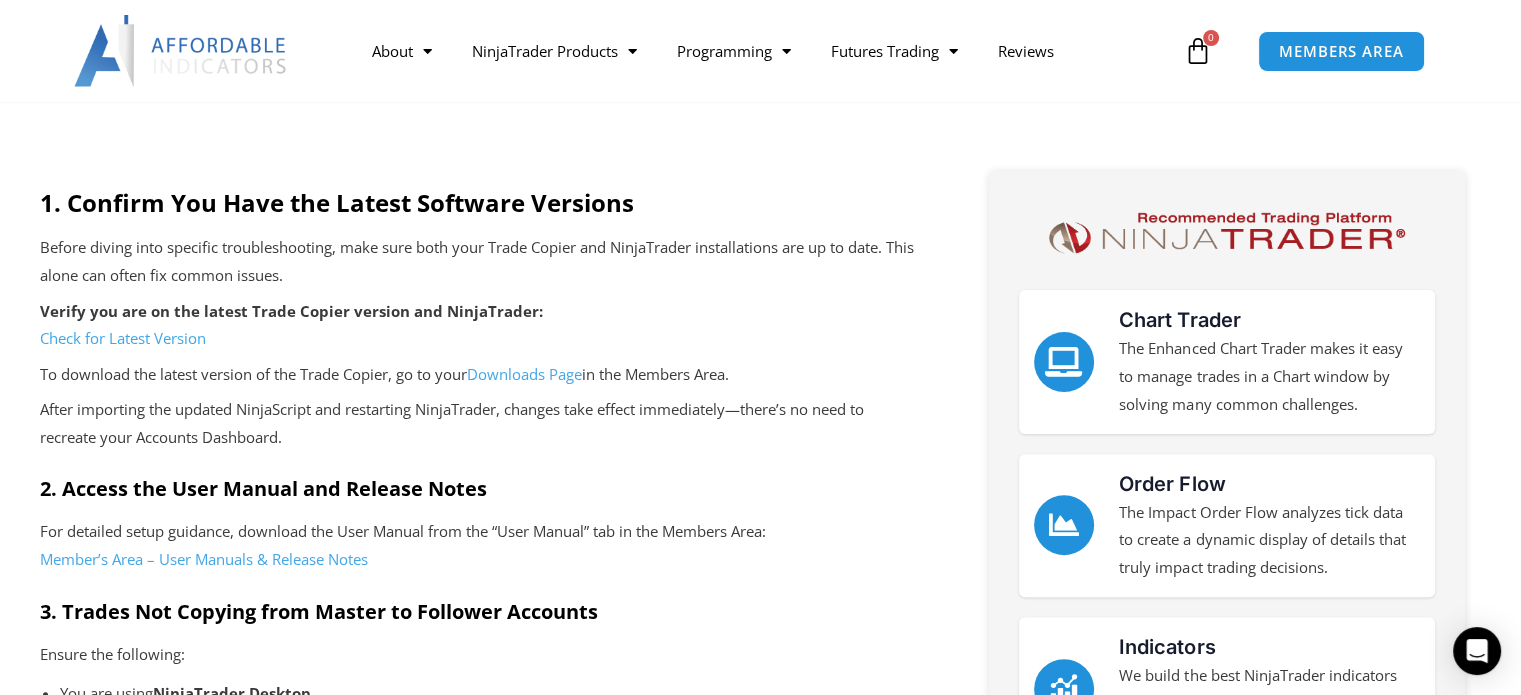 click on "Check for Latest Version" at bounding box center [123, 338] 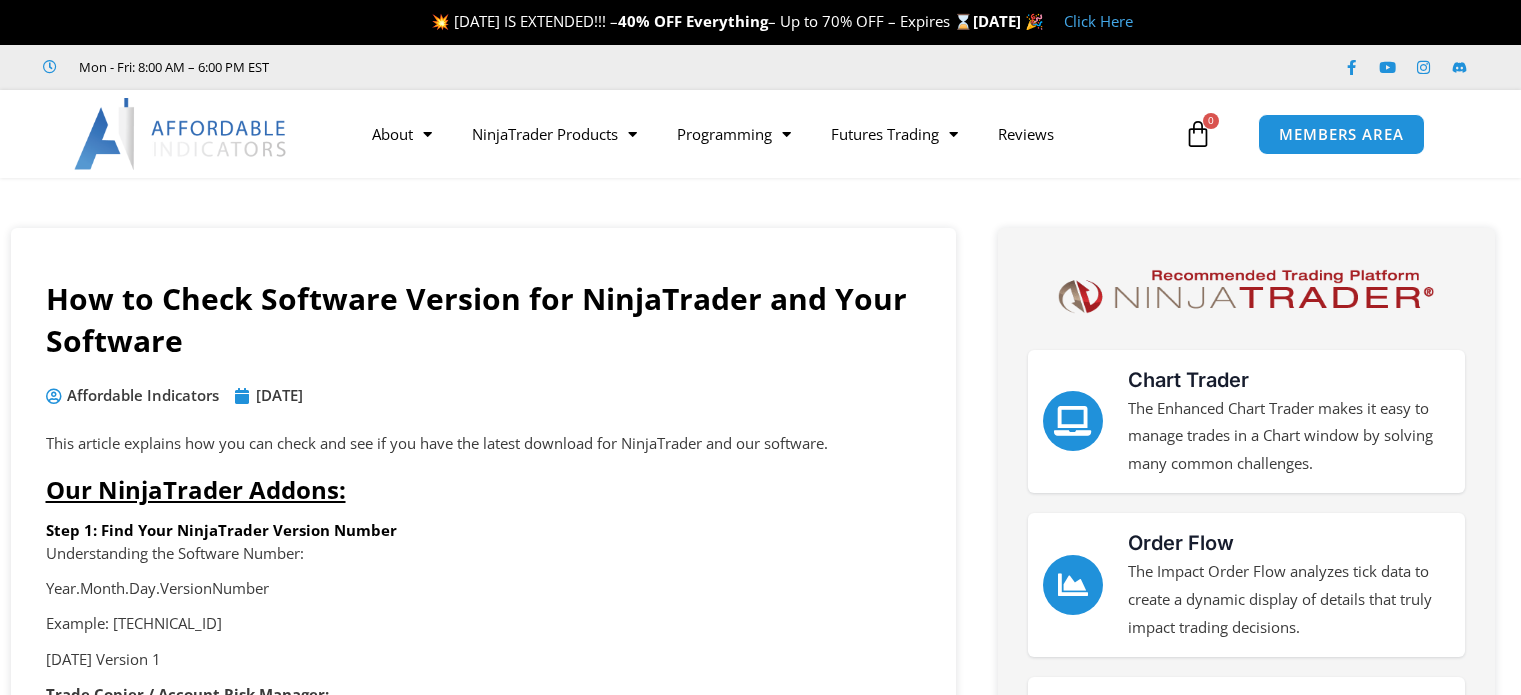 scroll, scrollTop: 0, scrollLeft: 0, axis: both 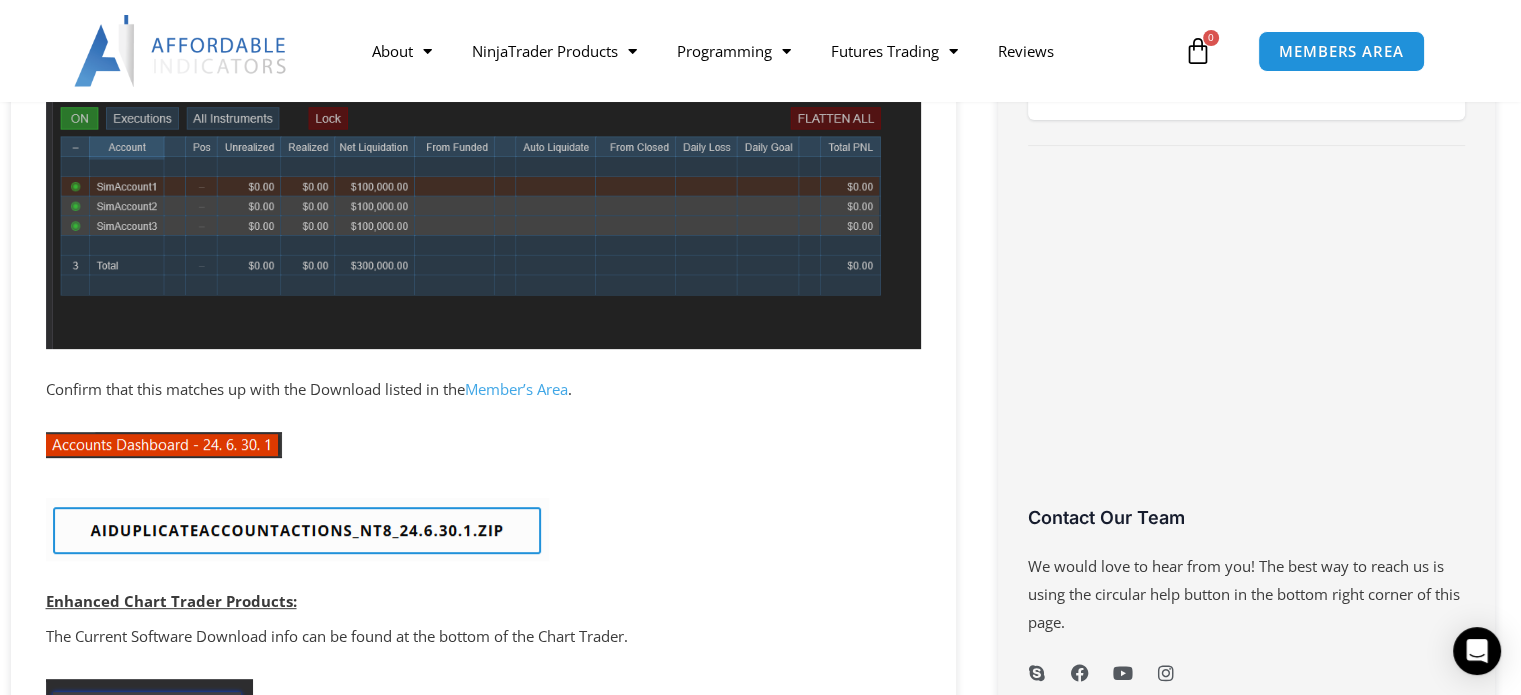 click on "Member’s Area" at bounding box center [516, 389] 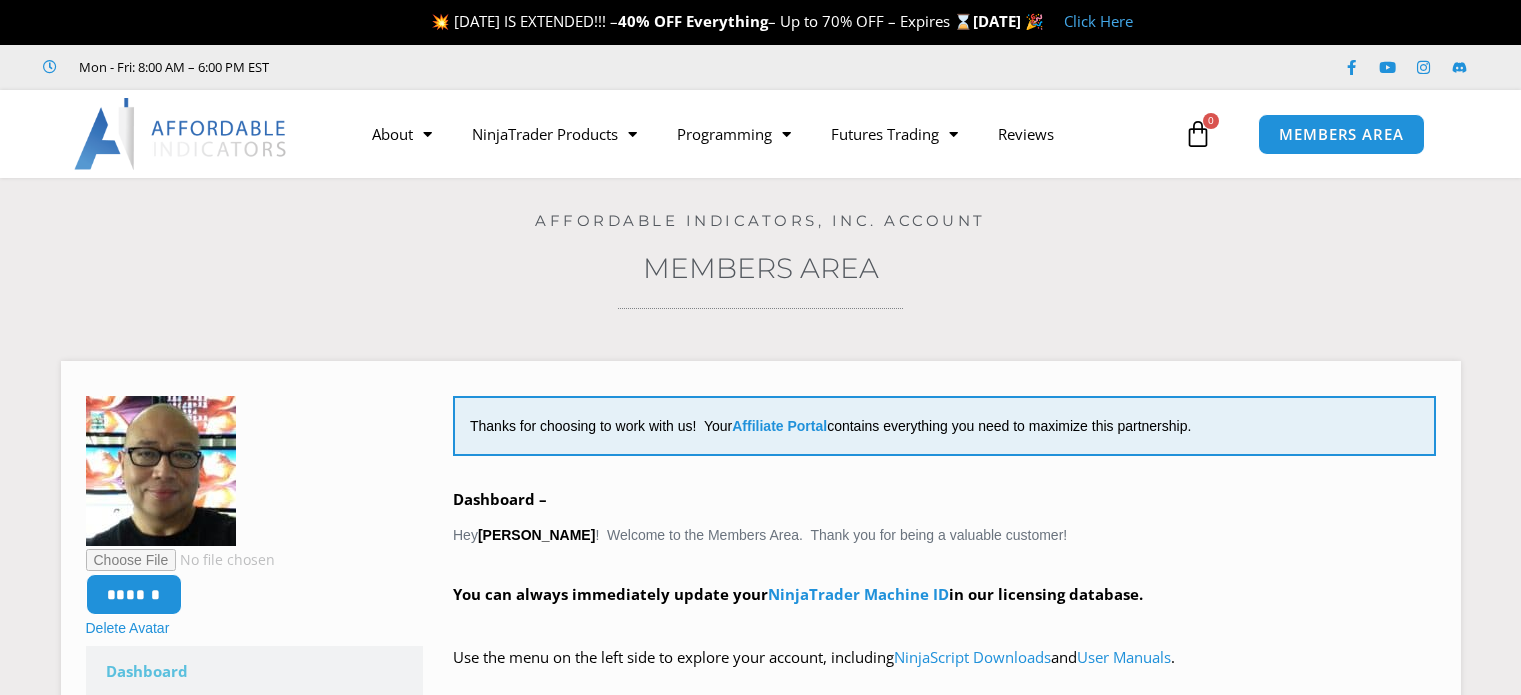 scroll, scrollTop: 0, scrollLeft: 0, axis: both 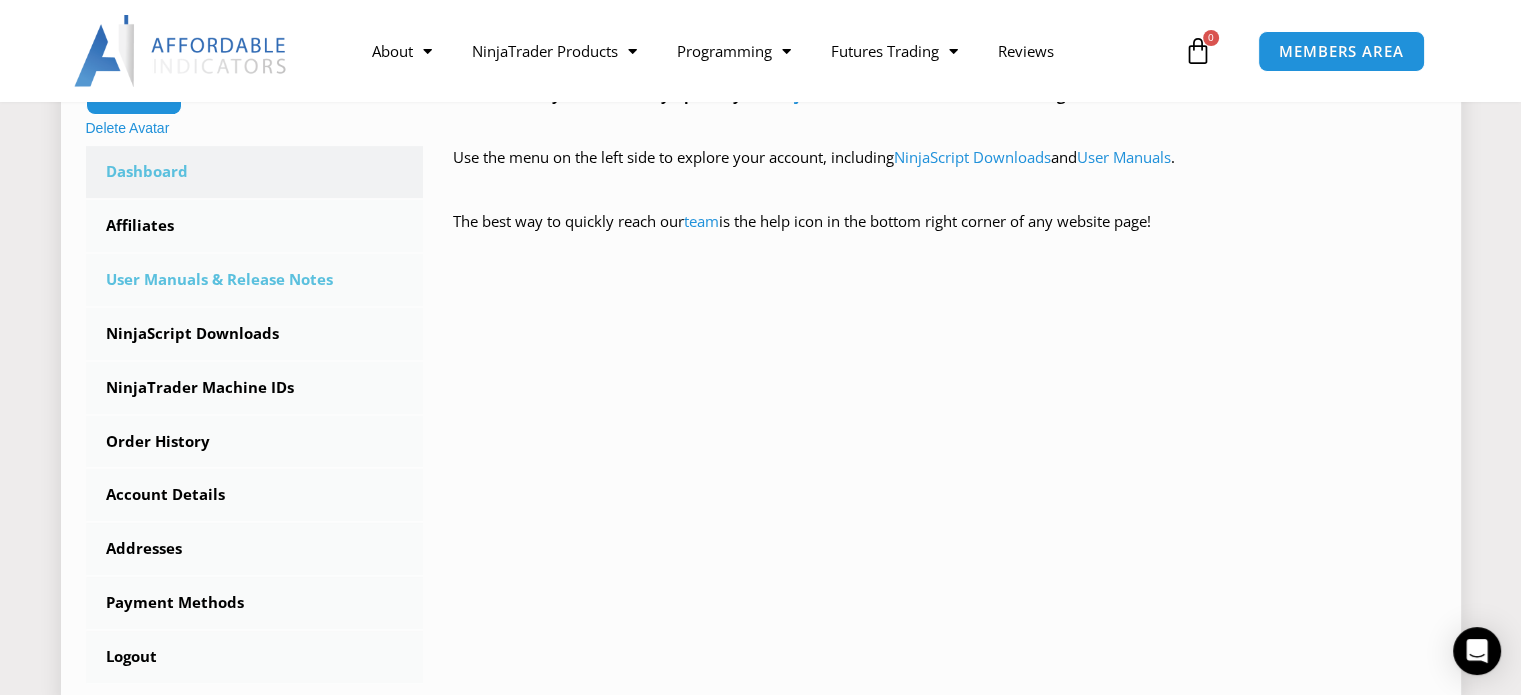 click on "User Manuals & Release Notes" at bounding box center (255, 280) 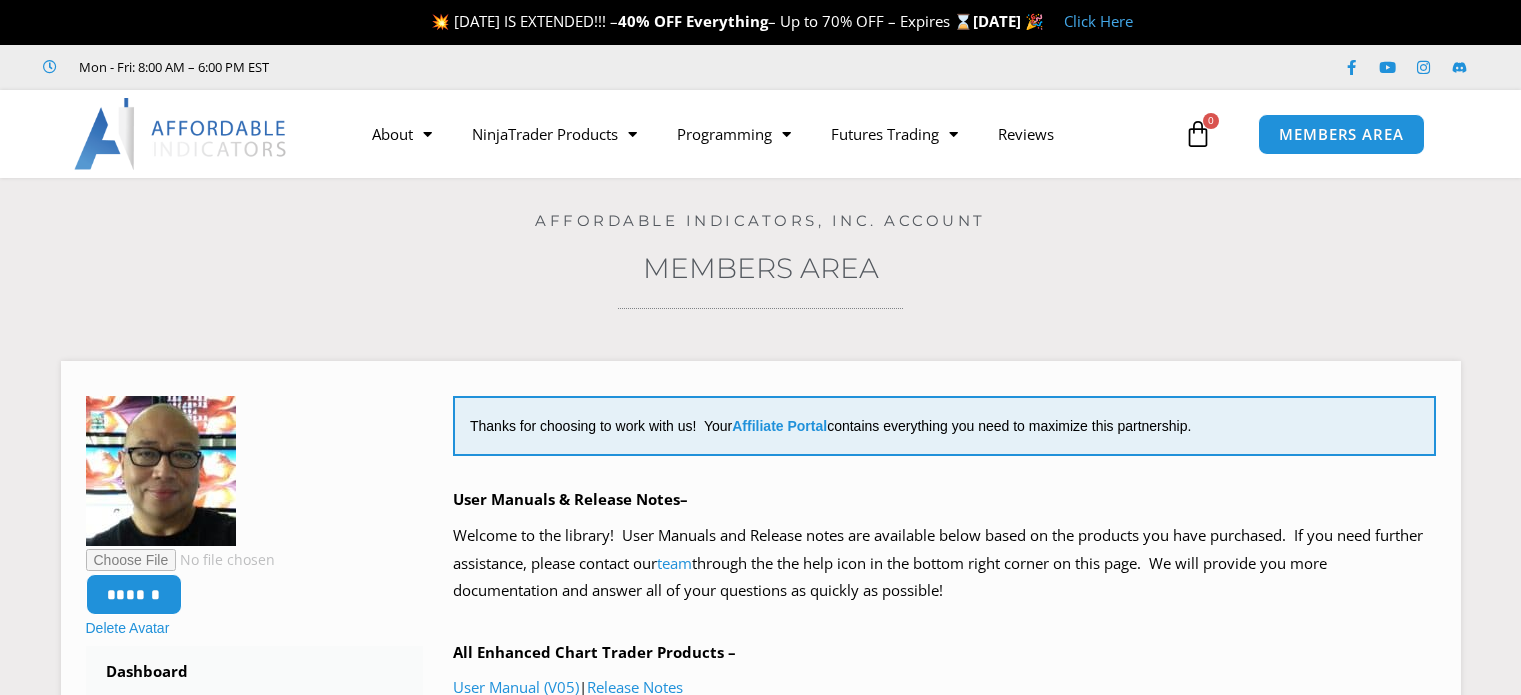scroll, scrollTop: 0, scrollLeft: 0, axis: both 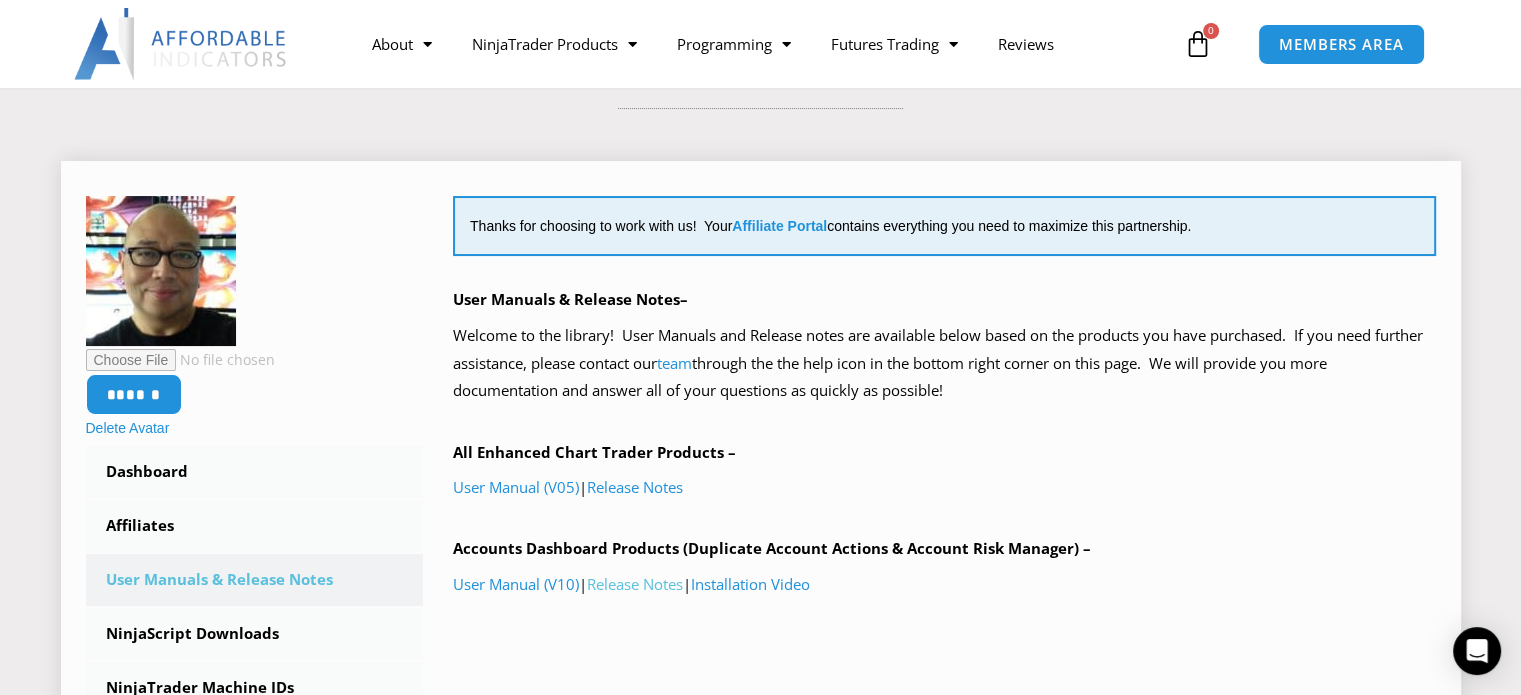 click on "Release Notes" at bounding box center [635, 584] 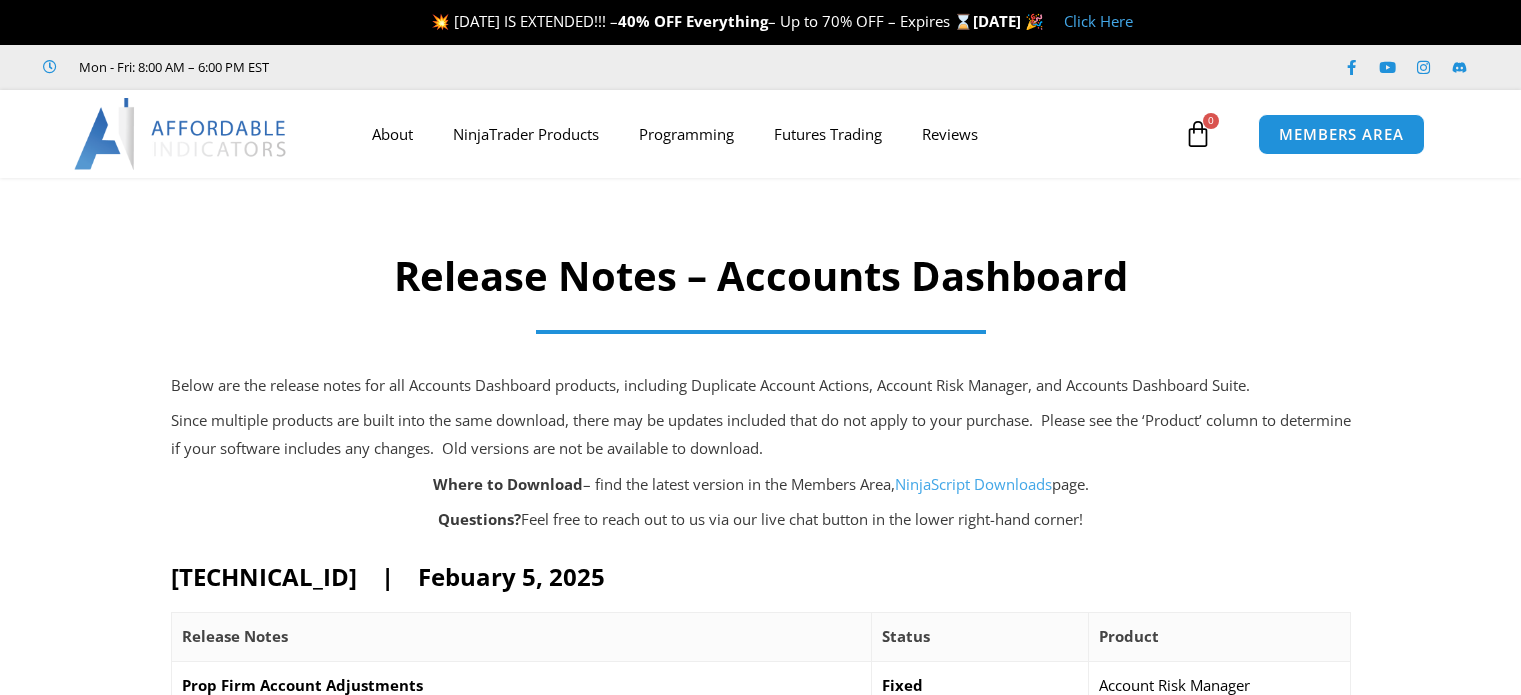 scroll, scrollTop: 0, scrollLeft: 0, axis: both 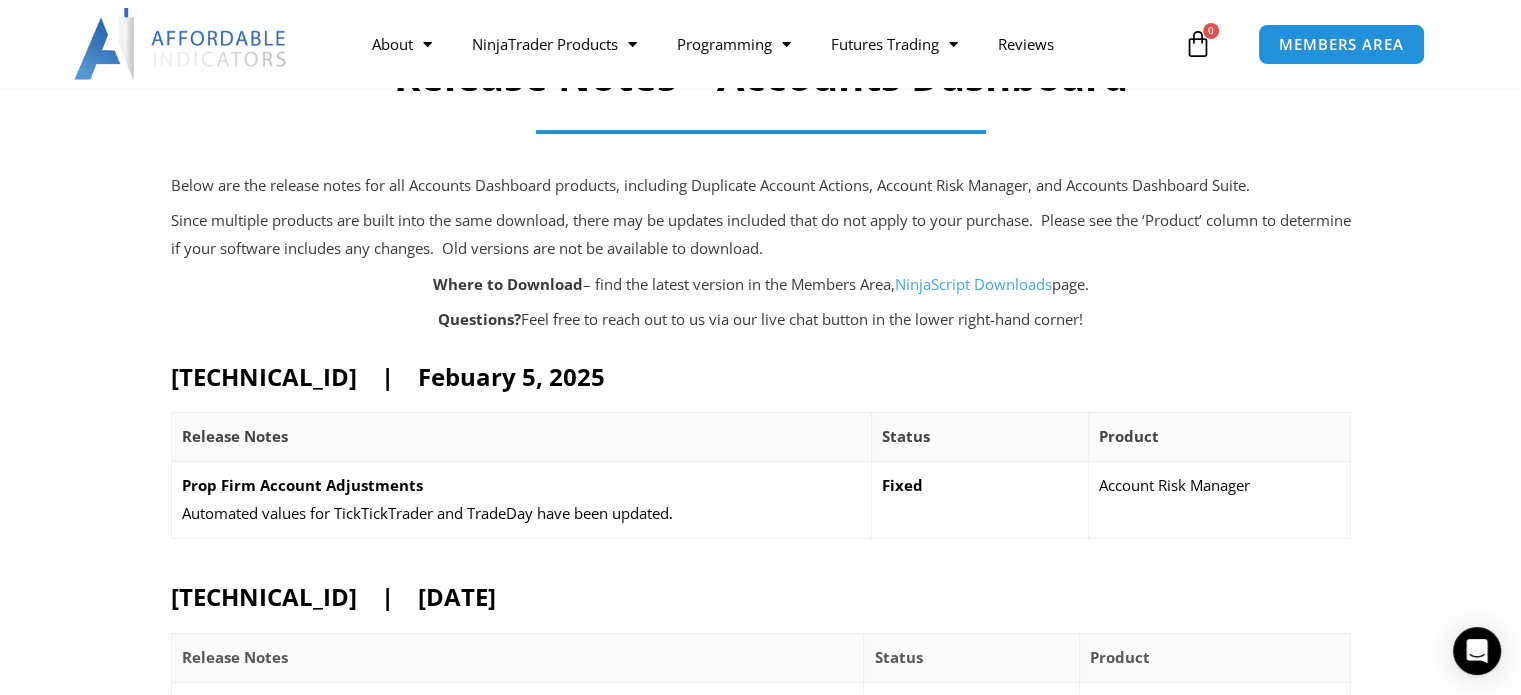 click on "NinjaScript Downloads" at bounding box center [973, 284] 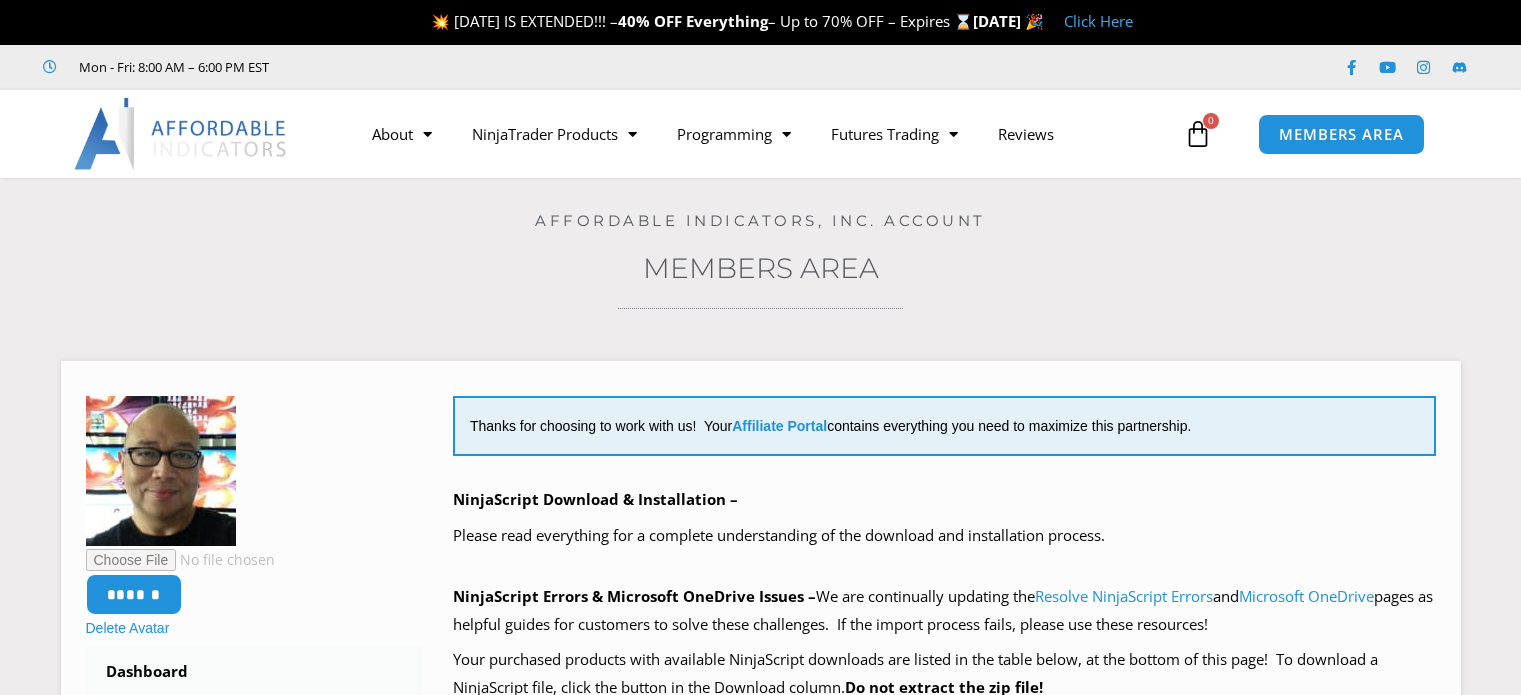 scroll, scrollTop: 0, scrollLeft: 0, axis: both 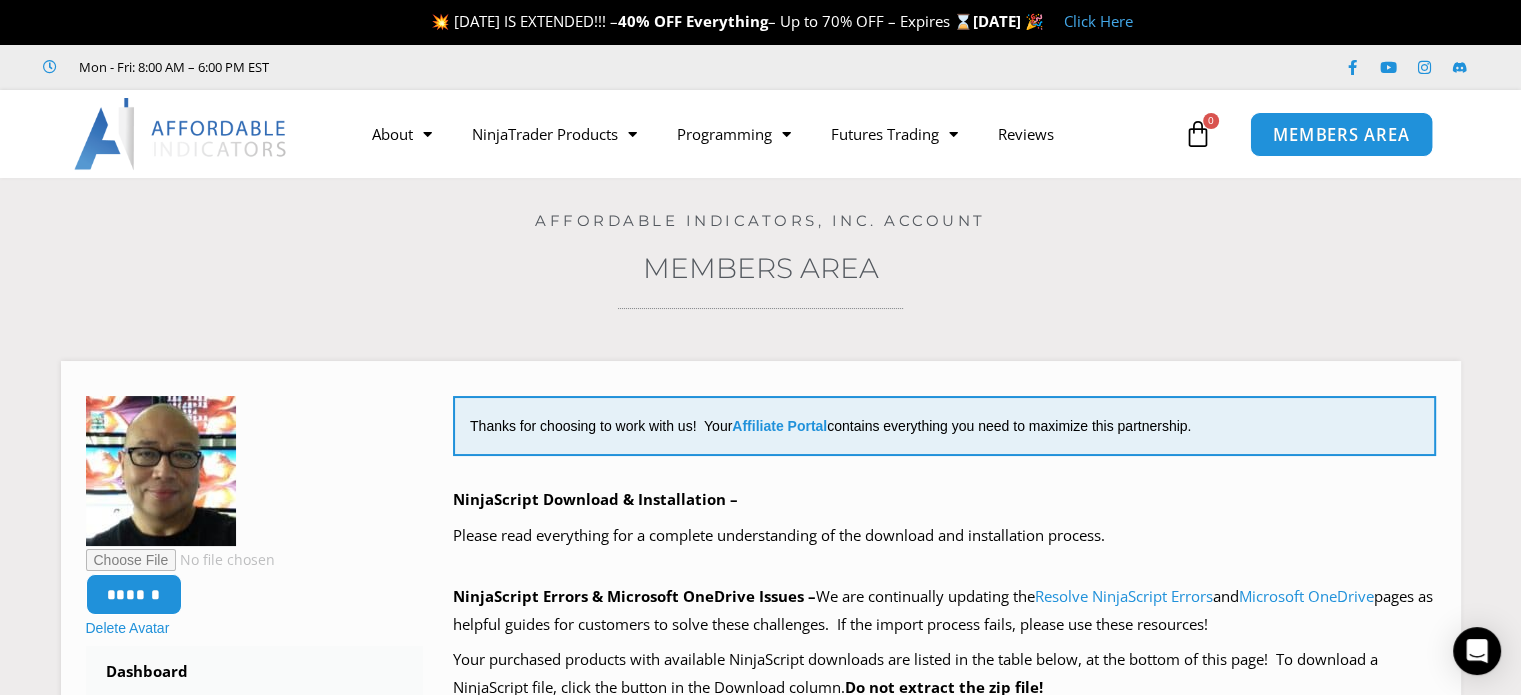 click on "MEMBERS AREA" at bounding box center [1341, 134] 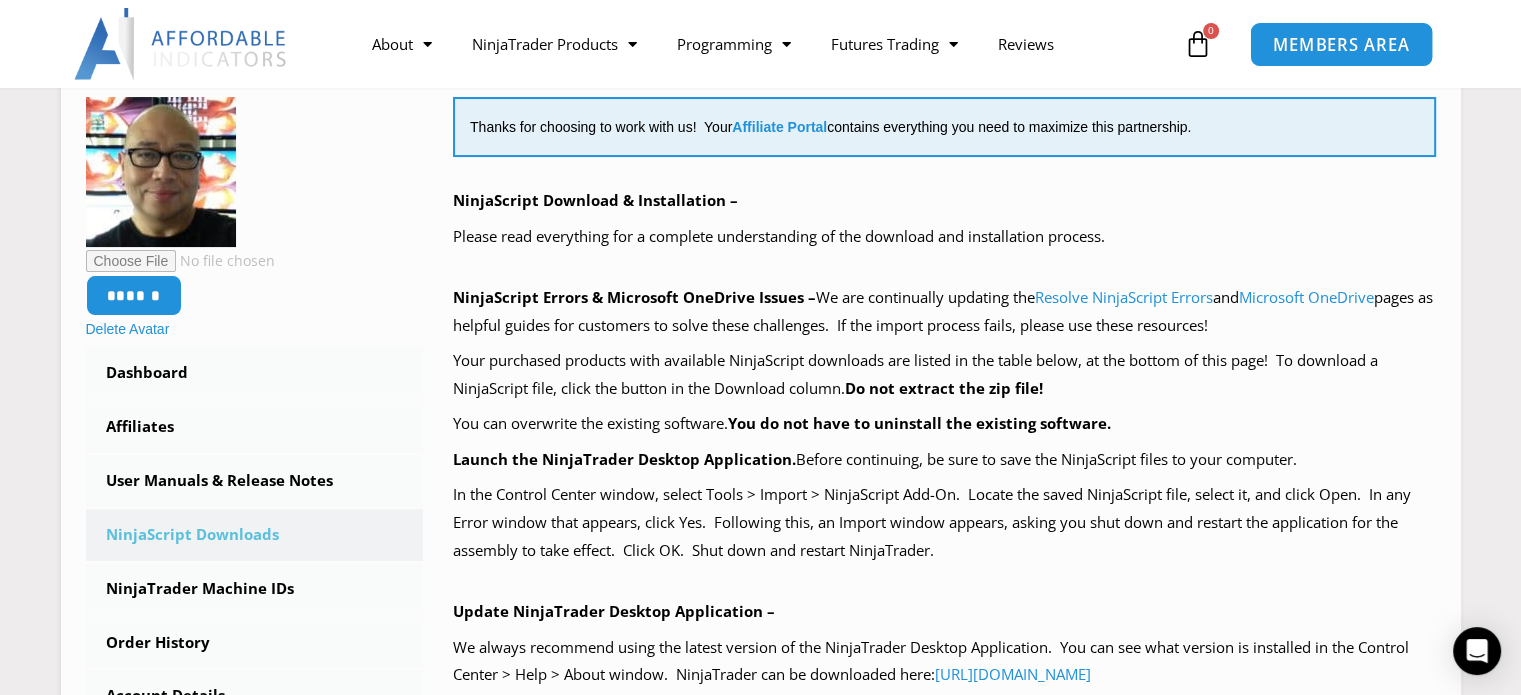 scroll, scrollTop: 400, scrollLeft: 0, axis: vertical 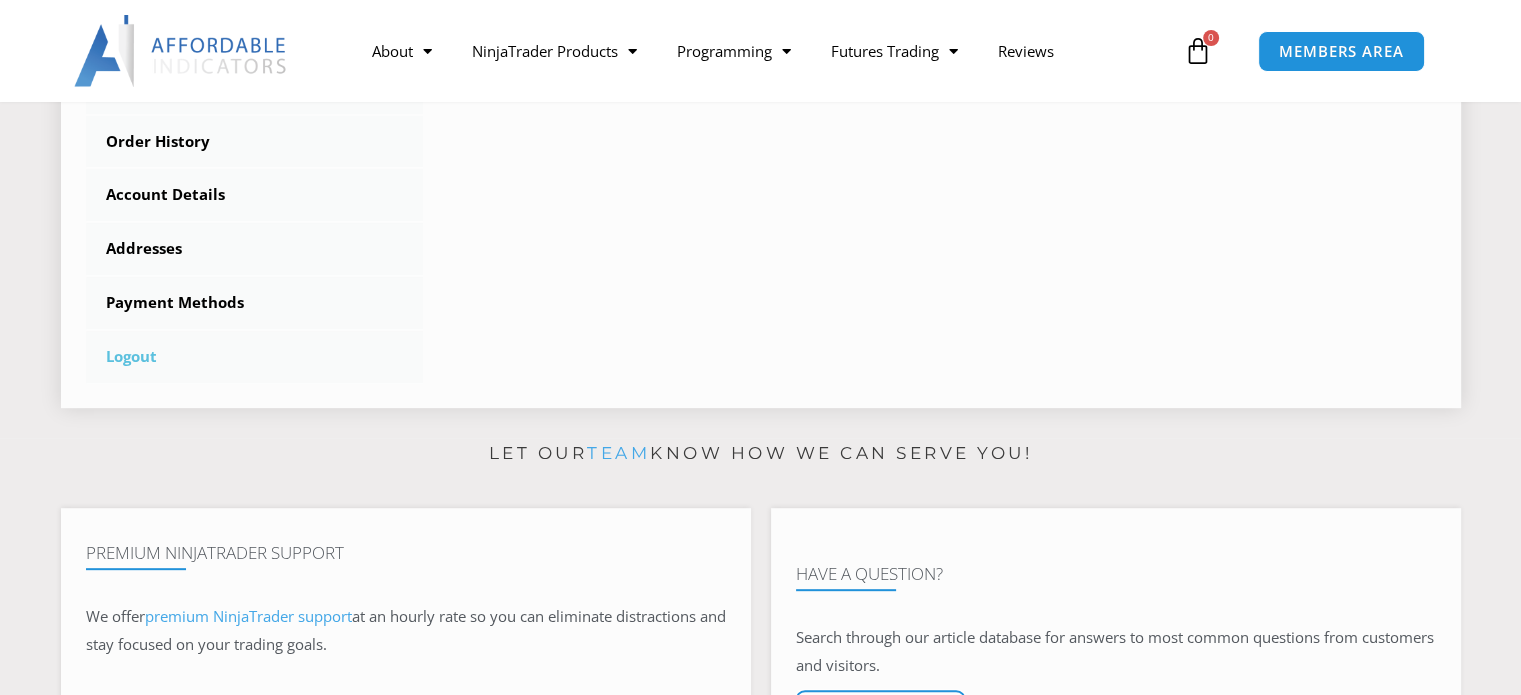 click on "Logout" at bounding box center [255, 357] 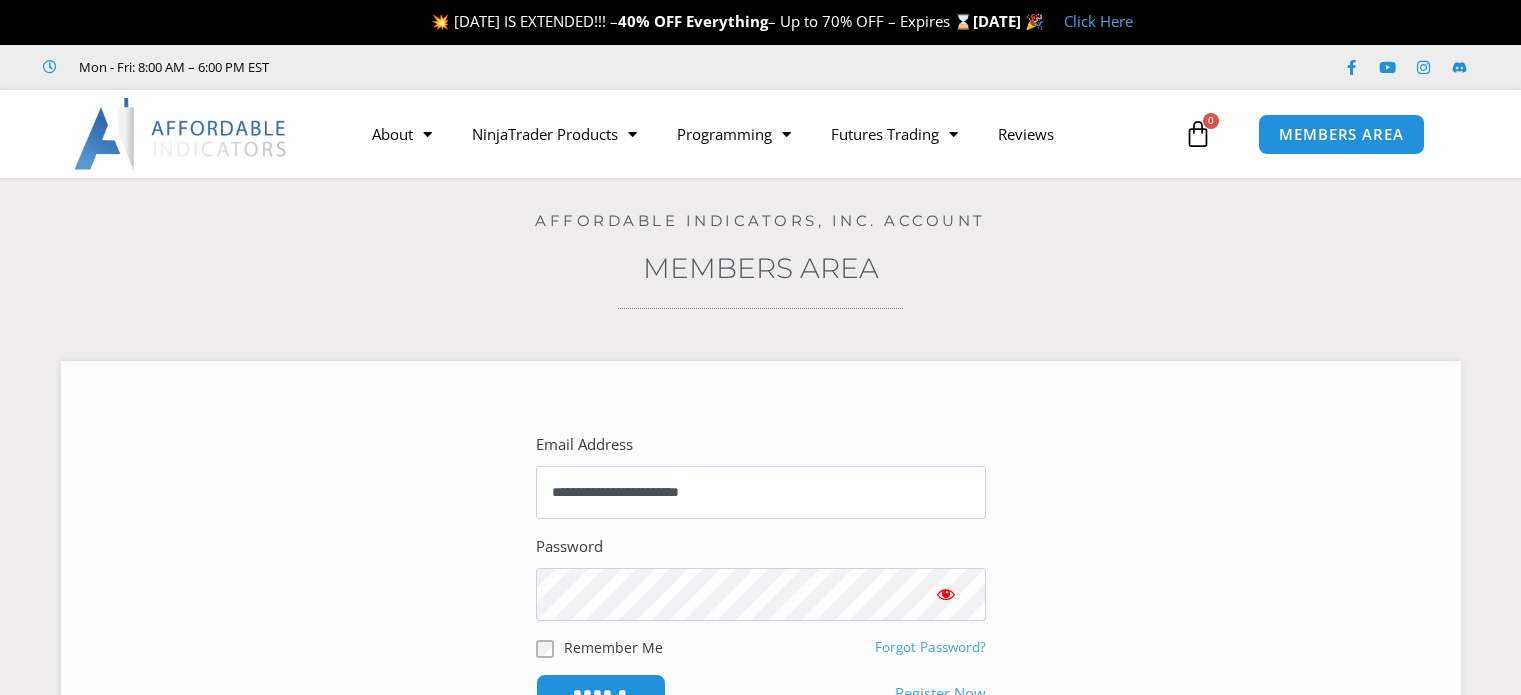 scroll, scrollTop: 0, scrollLeft: 0, axis: both 